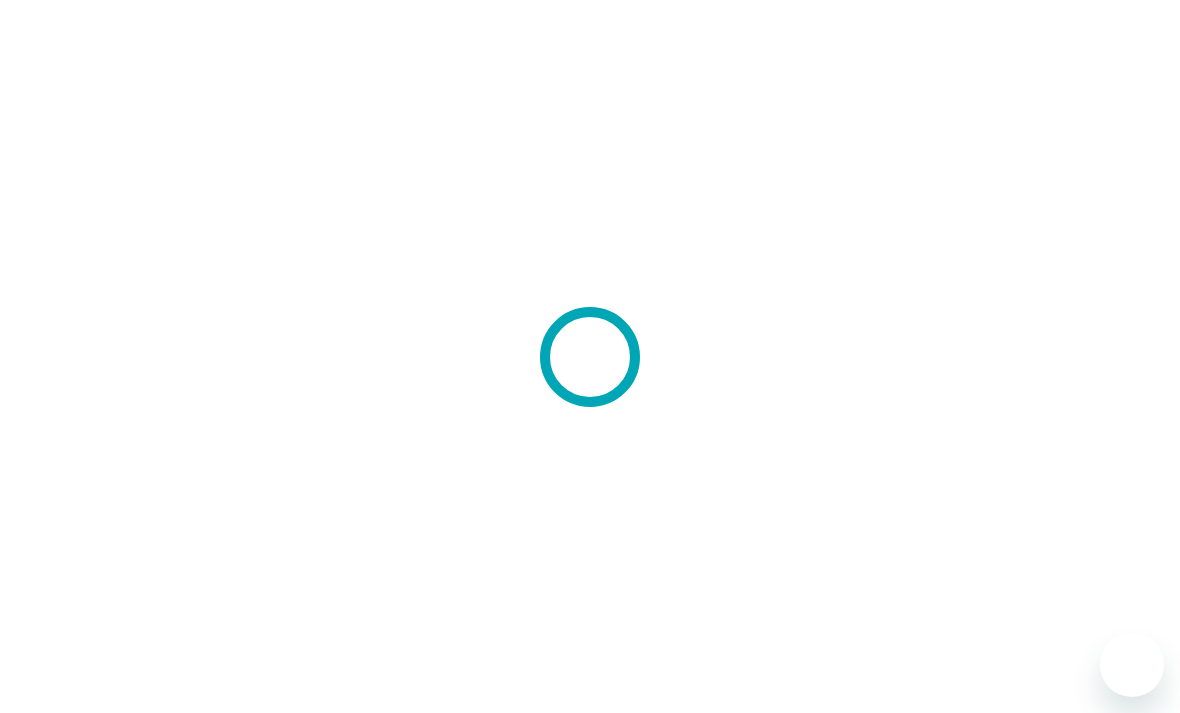scroll, scrollTop: 0, scrollLeft: 0, axis: both 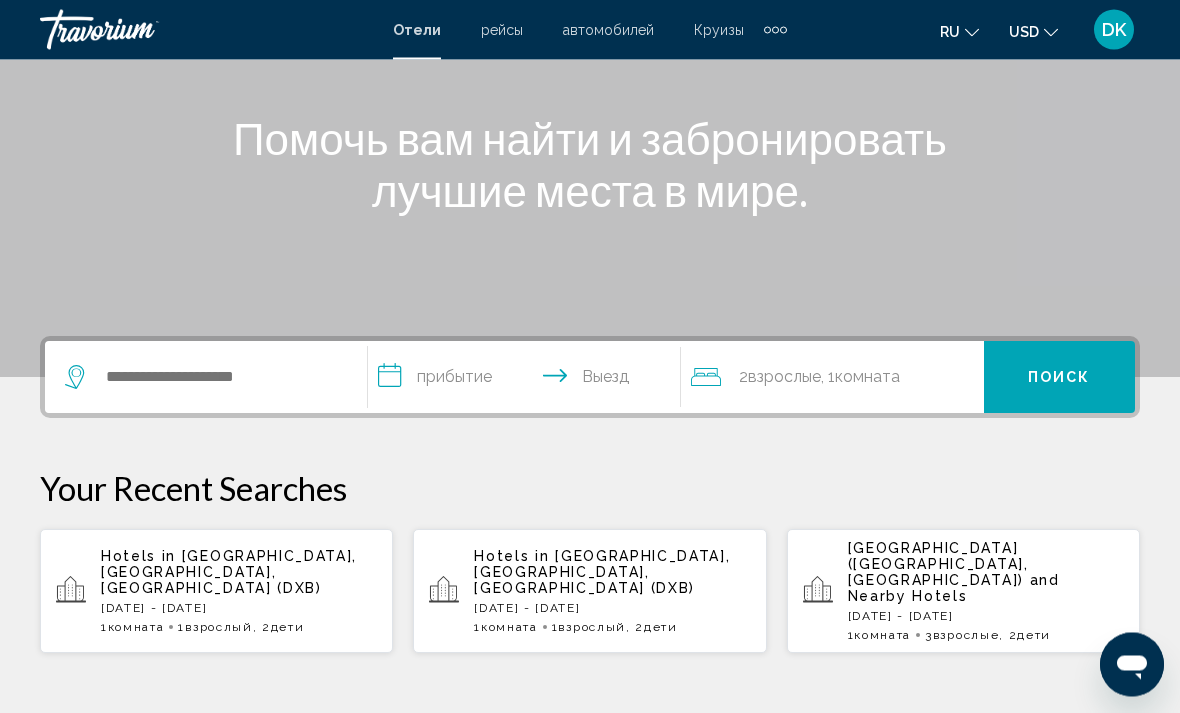 click on "Hotels in    [GEOGRAPHIC_DATA], [GEOGRAPHIC_DATA], [GEOGRAPHIC_DATA] (DXB)  [DATE] - [DATE]  1  Комната номера 1  Взрослый Взрослые , 2  Ребенок Дети" at bounding box center (239, 592) 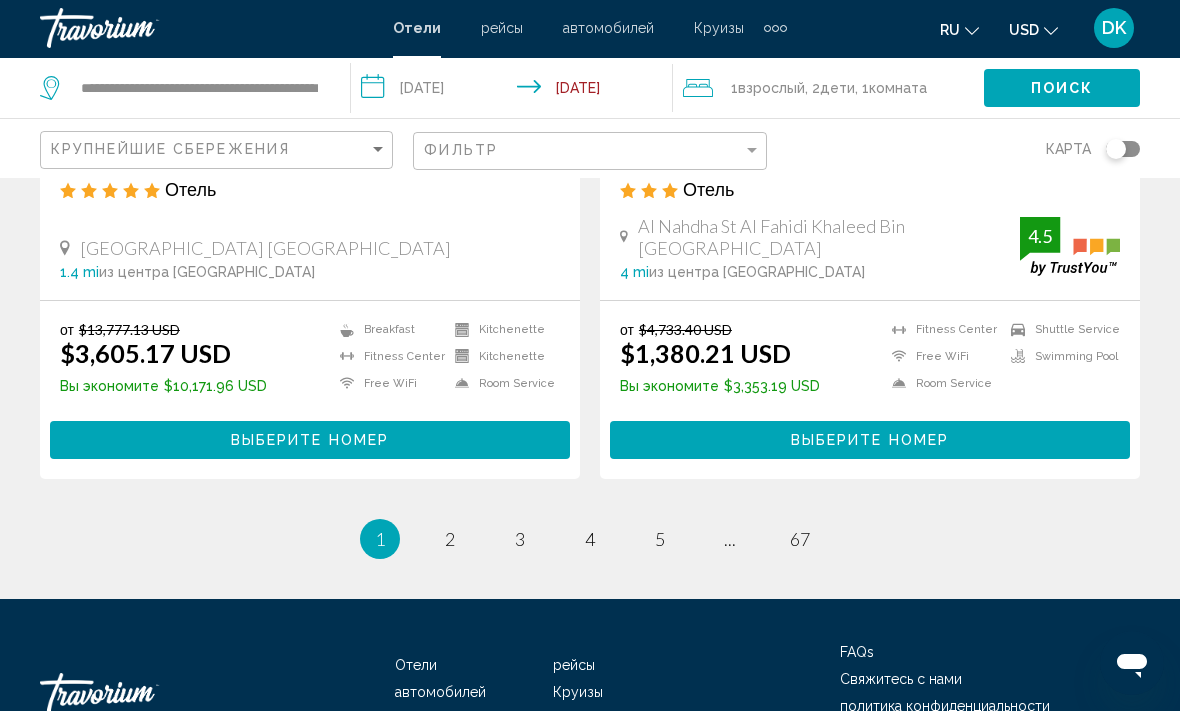 scroll, scrollTop: 4102, scrollLeft: 0, axis: vertical 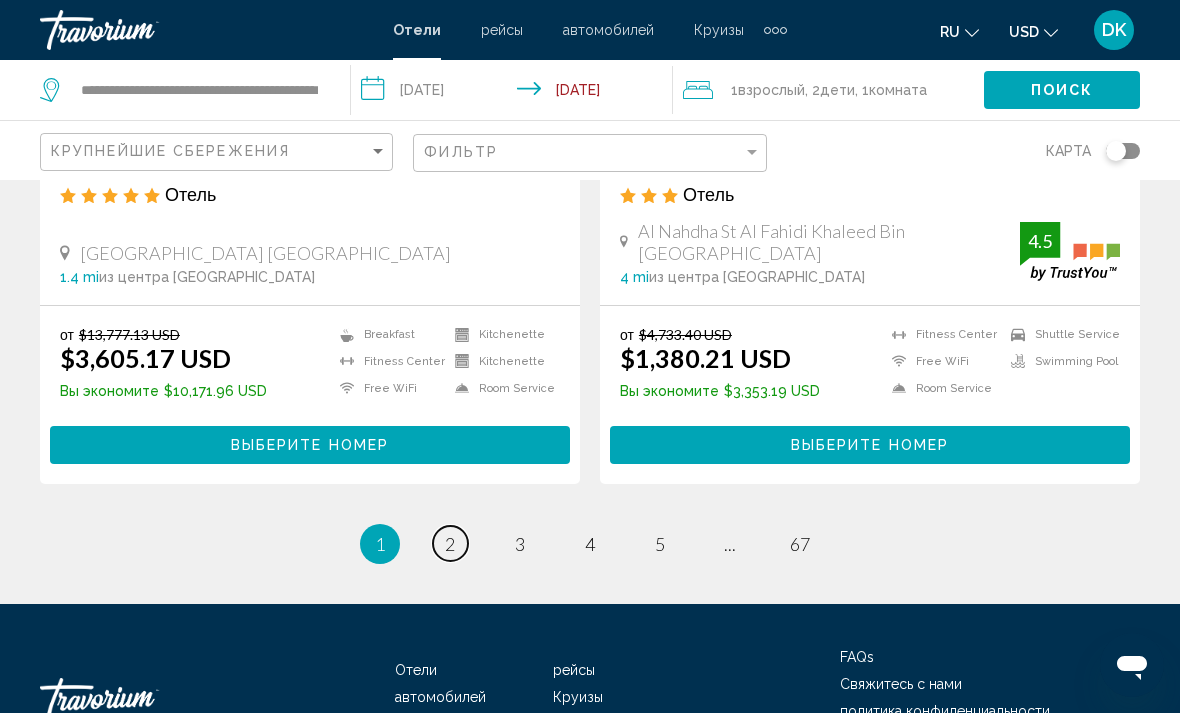 click on "2" at bounding box center (450, 544) 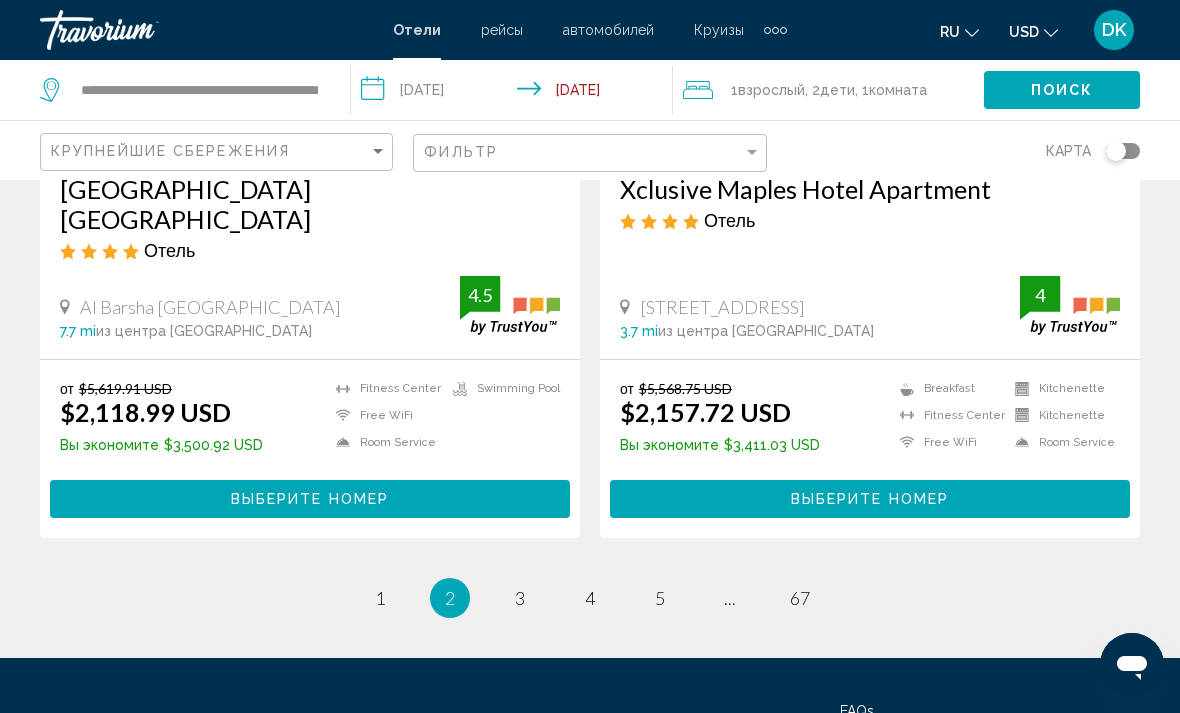 scroll, scrollTop: 3965, scrollLeft: 0, axis: vertical 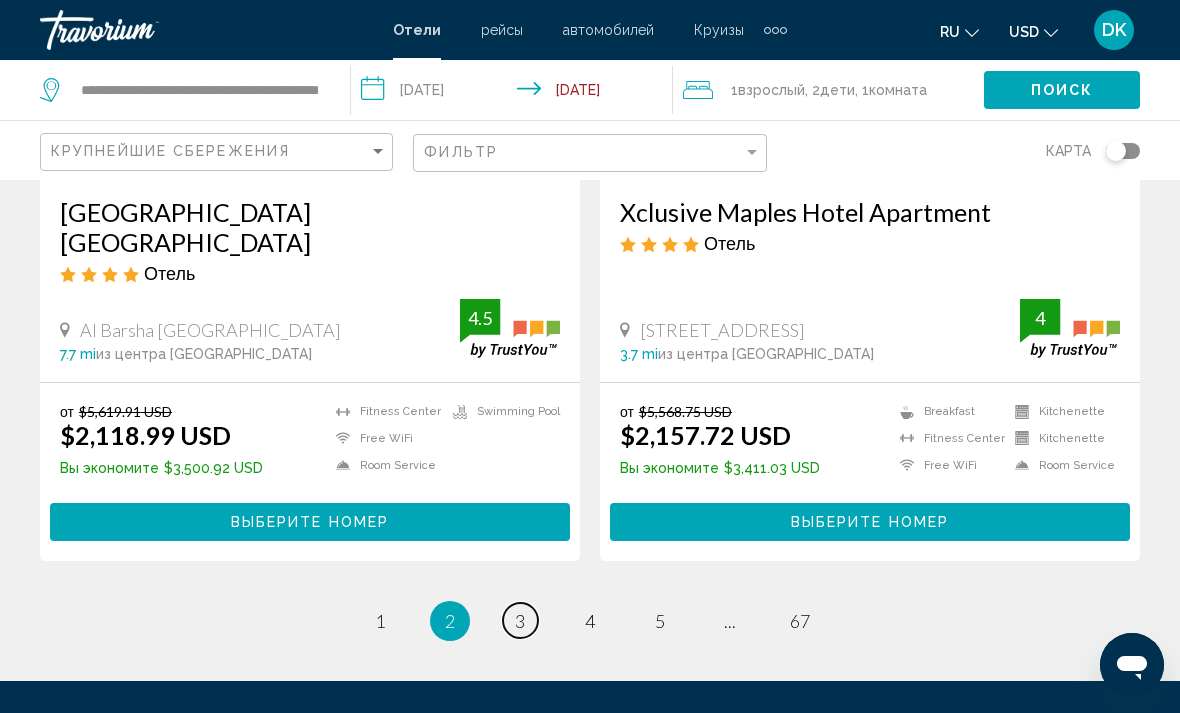 click on "3" at bounding box center (520, 621) 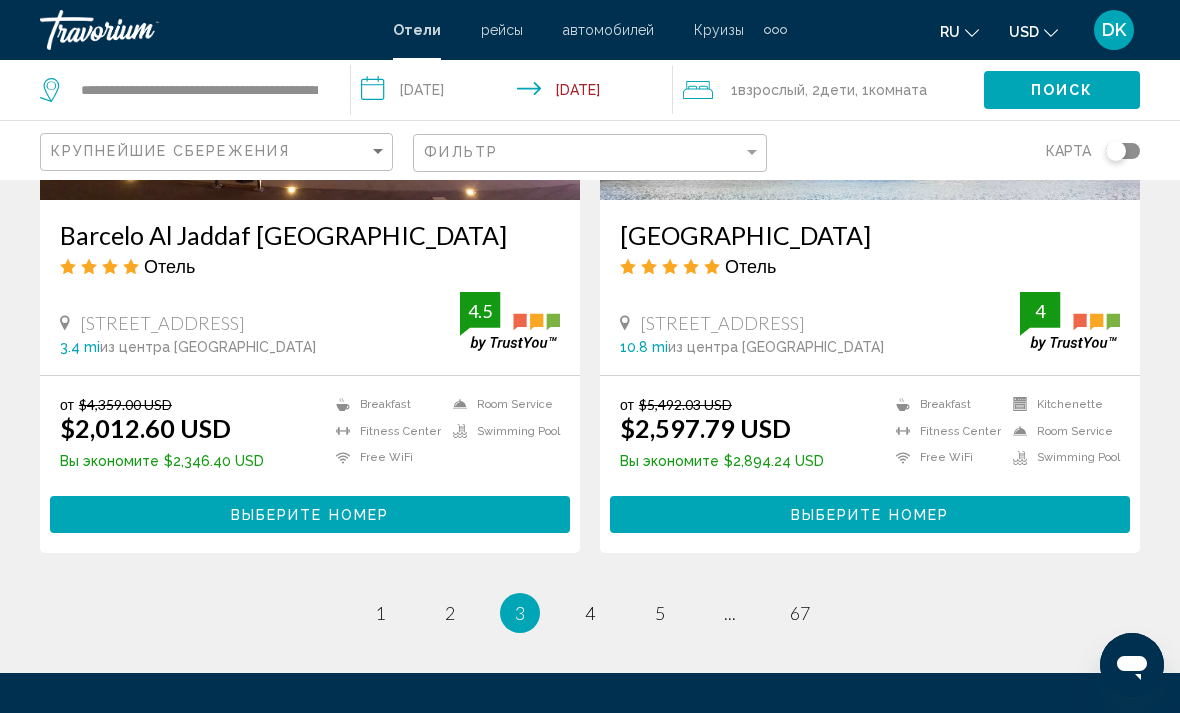 scroll, scrollTop: 3994, scrollLeft: 0, axis: vertical 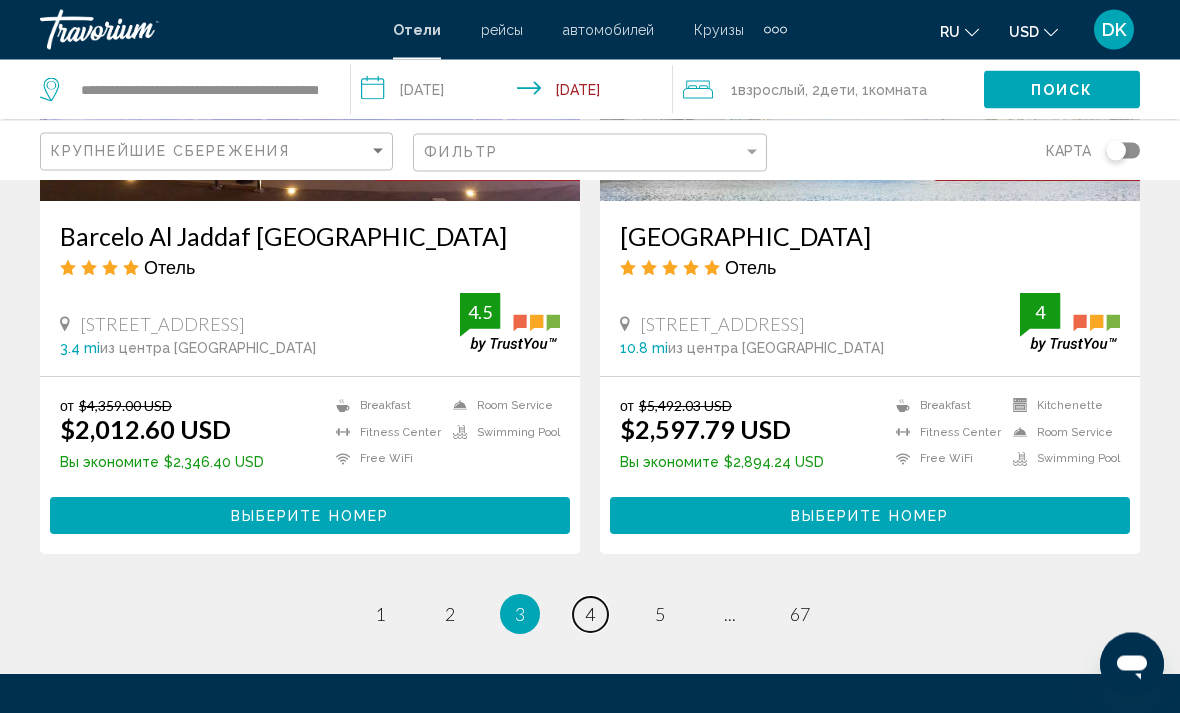 click on "page  4" at bounding box center (590, 615) 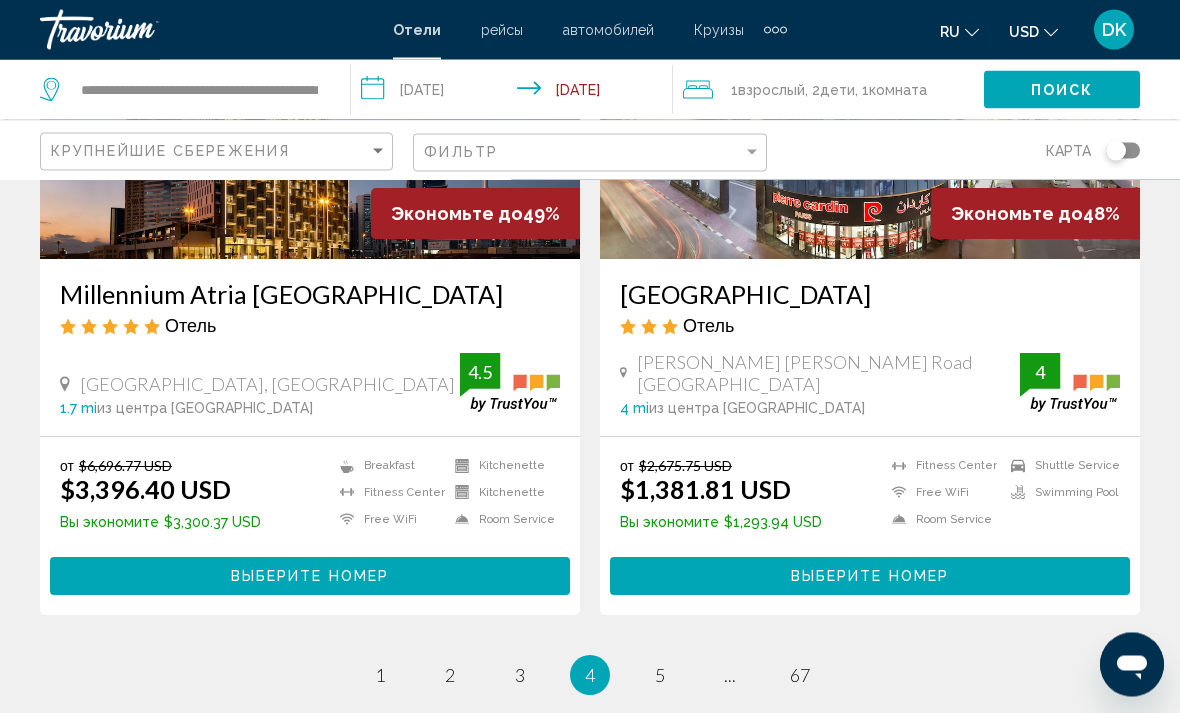 scroll, scrollTop: 3976, scrollLeft: 0, axis: vertical 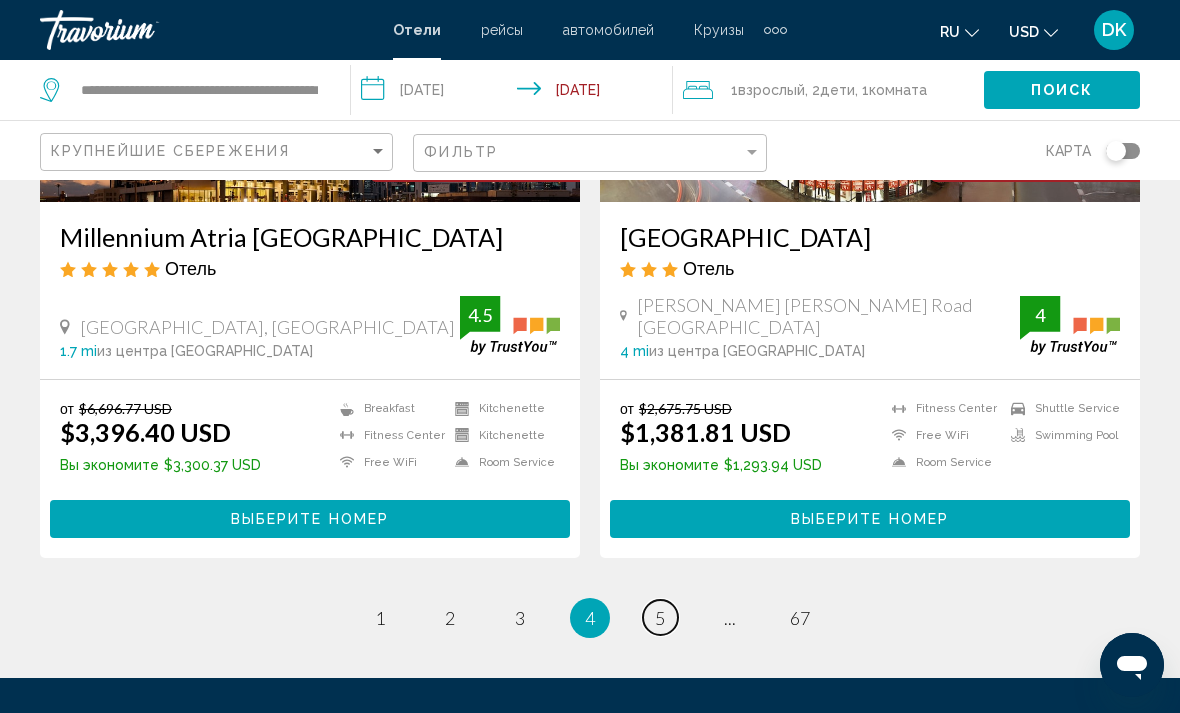 click on "5" at bounding box center (660, 618) 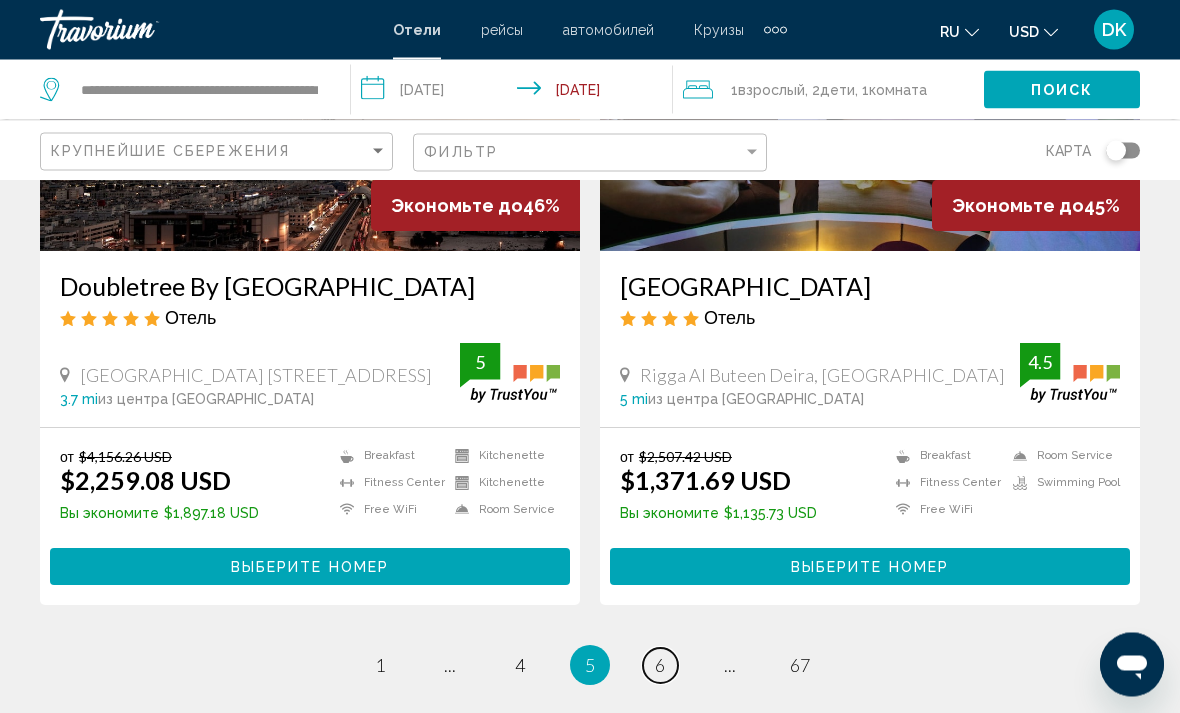 scroll, scrollTop: 3989, scrollLeft: 0, axis: vertical 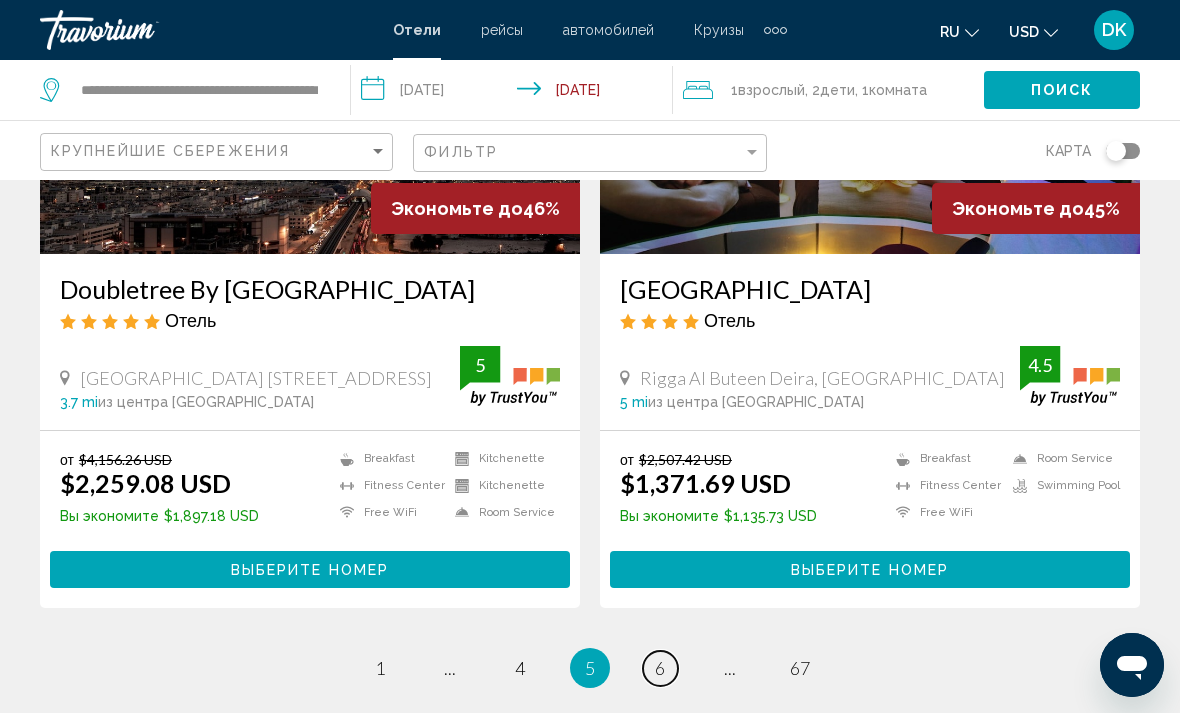 click on "page  6" at bounding box center (660, 668) 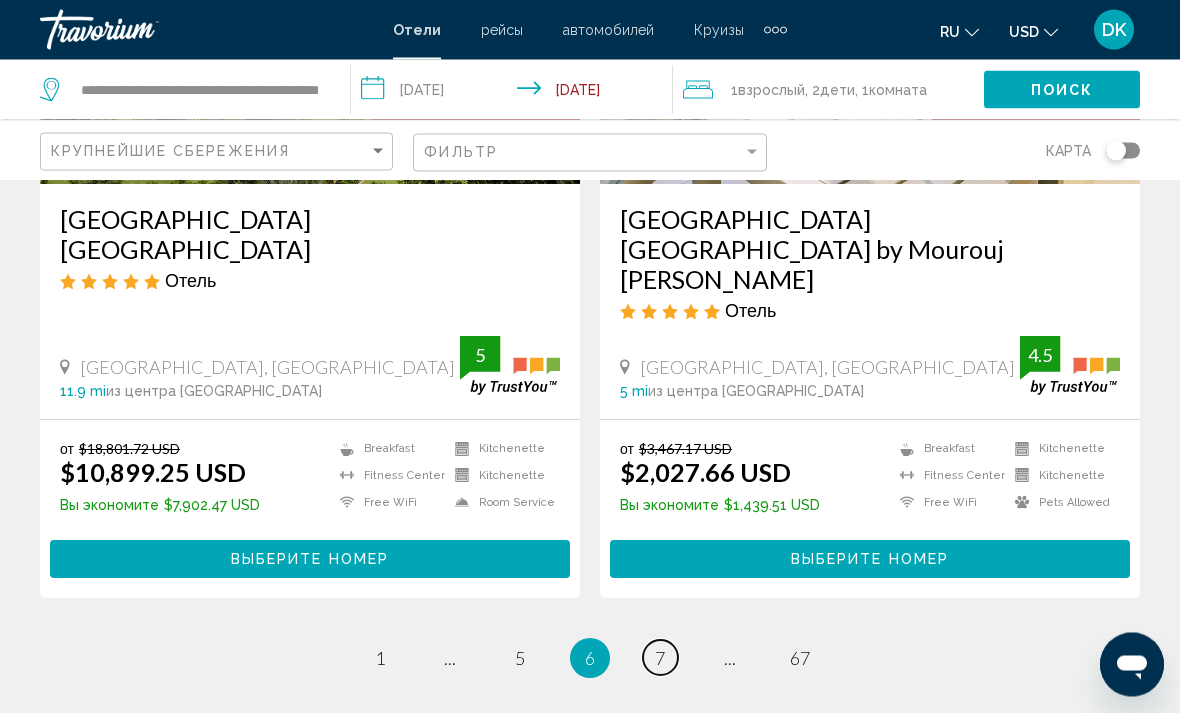 scroll, scrollTop: 4111, scrollLeft: 0, axis: vertical 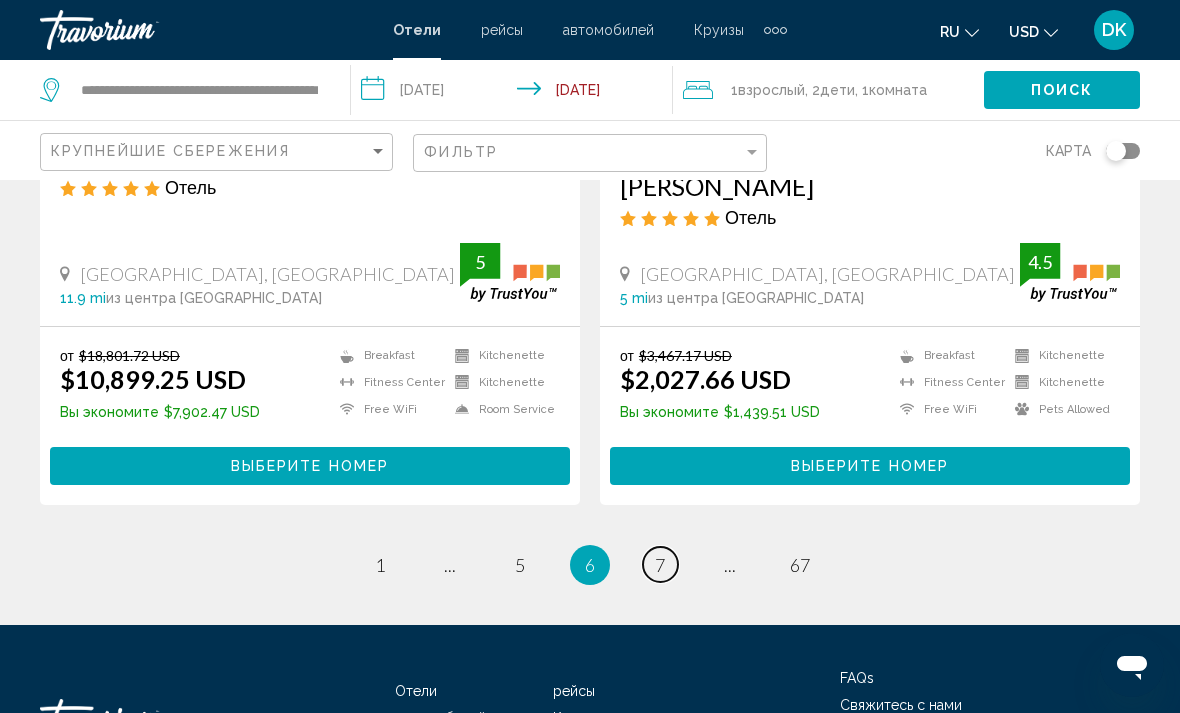 click on "7" at bounding box center (660, 565) 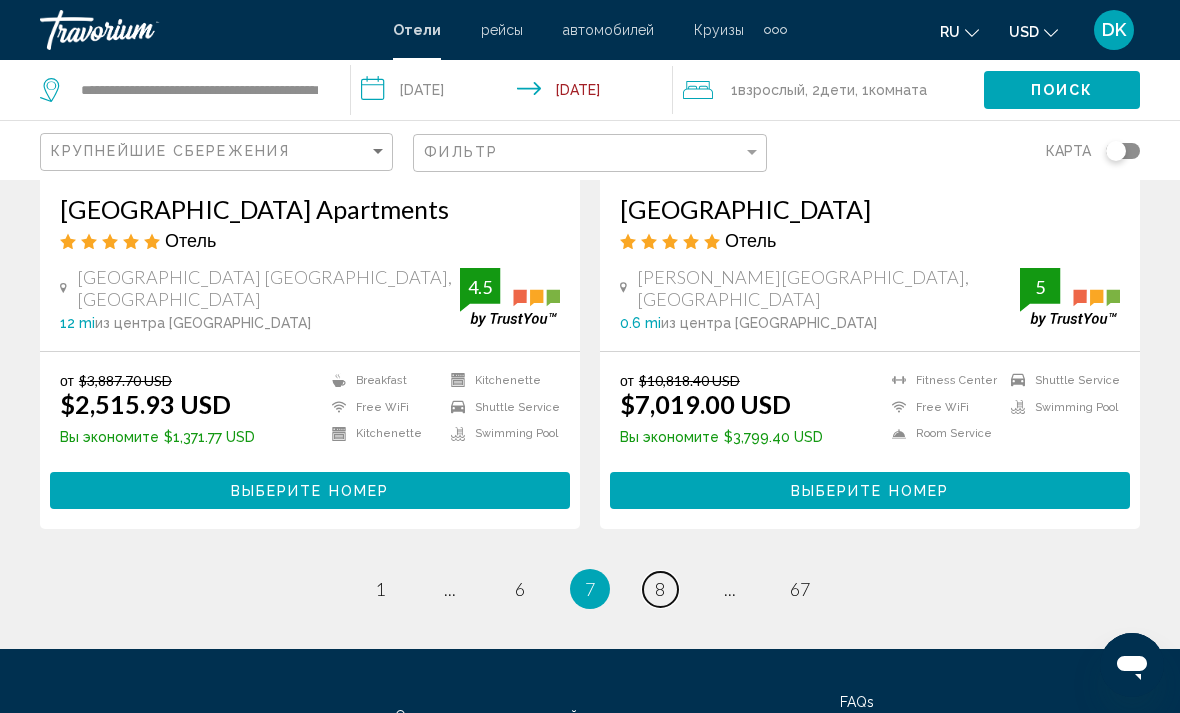 scroll, scrollTop: 4115, scrollLeft: 0, axis: vertical 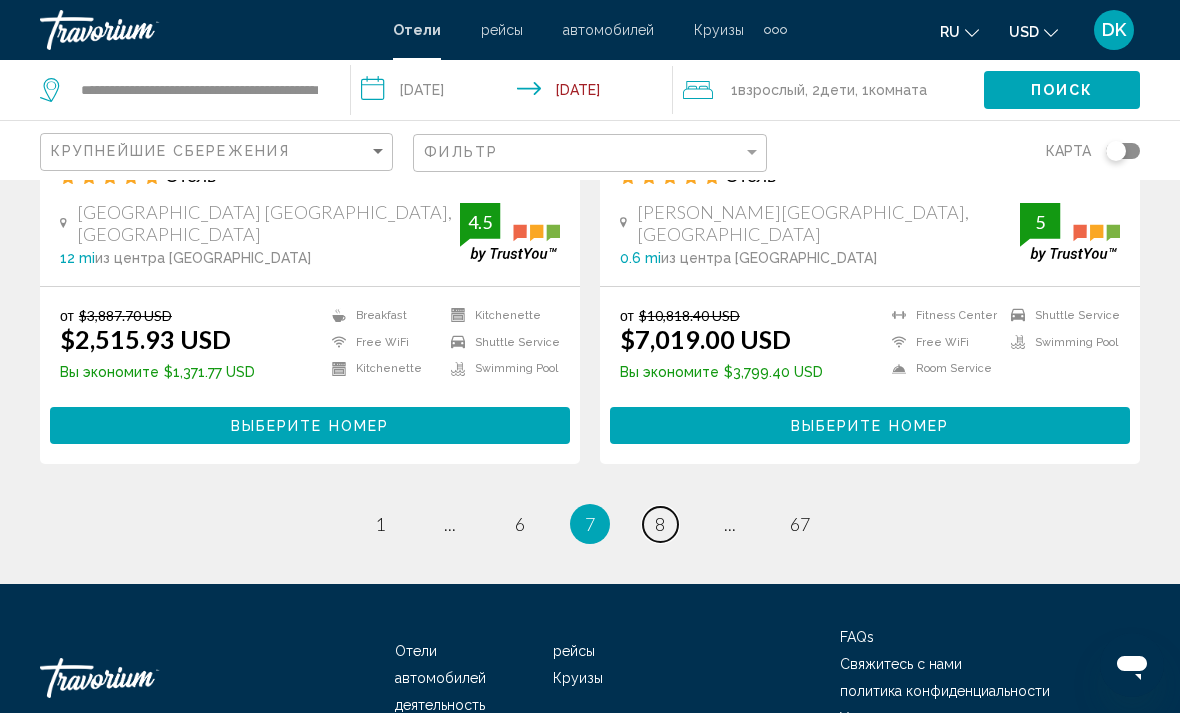 click on "8" at bounding box center (660, 524) 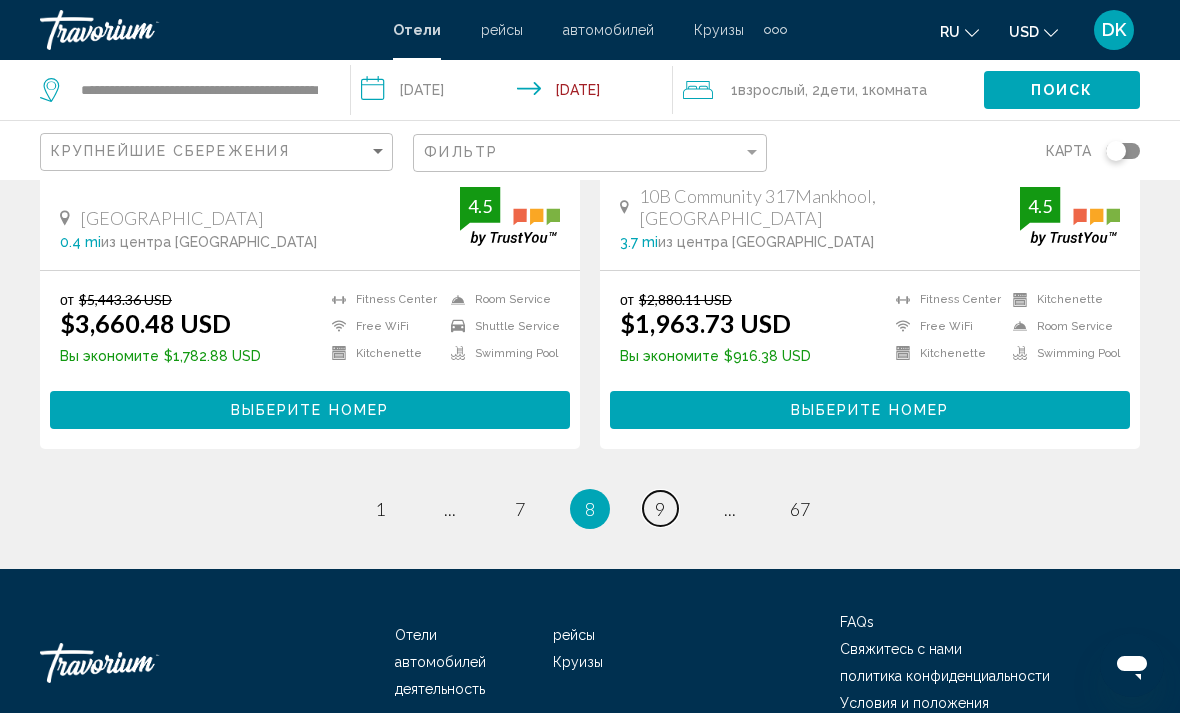 scroll, scrollTop: 4109, scrollLeft: 0, axis: vertical 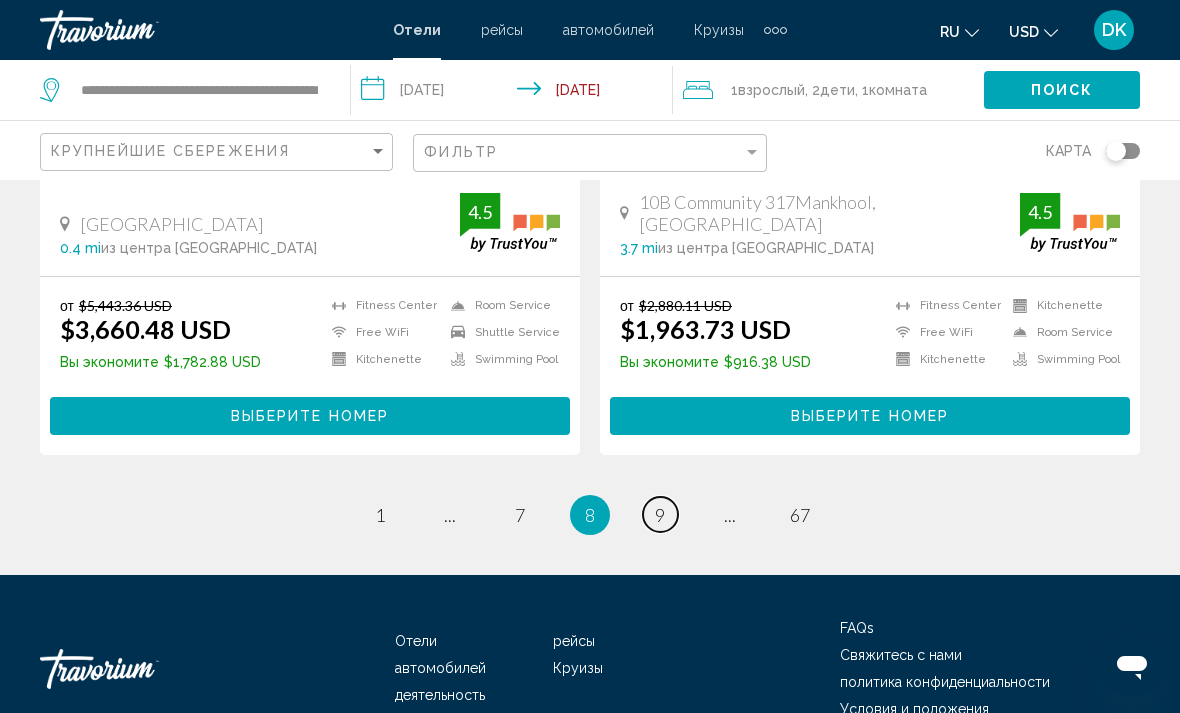 click on "page  9" at bounding box center (660, 514) 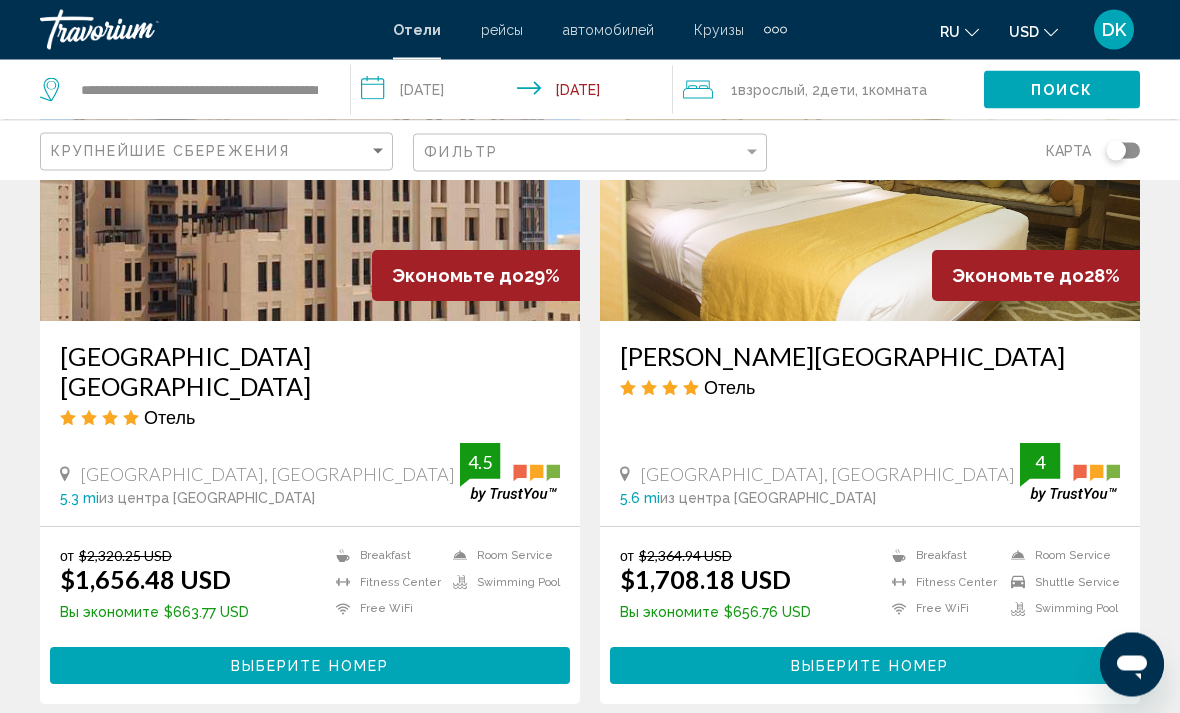 scroll, scrollTop: 3888, scrollLeft: 0, axis: vertical 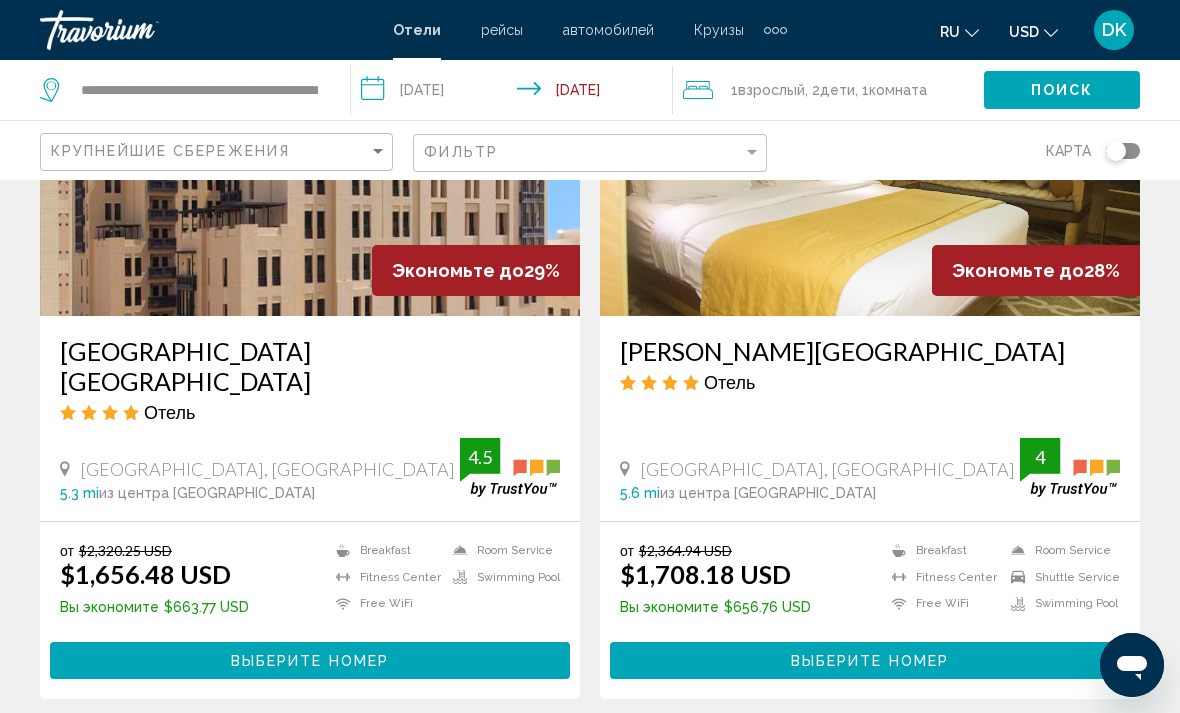 click on "10" at bounding box center (660, 759) 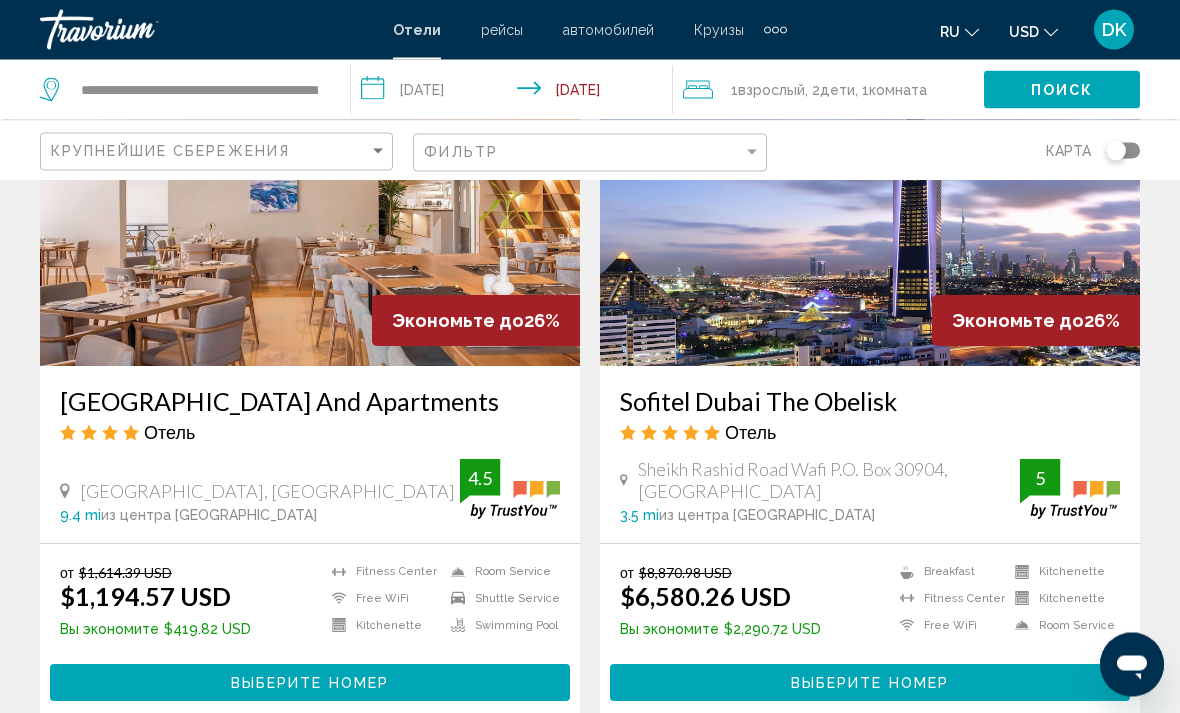 scroll, scrollTop: 2409, scrollLeft: 0, axis: vertical 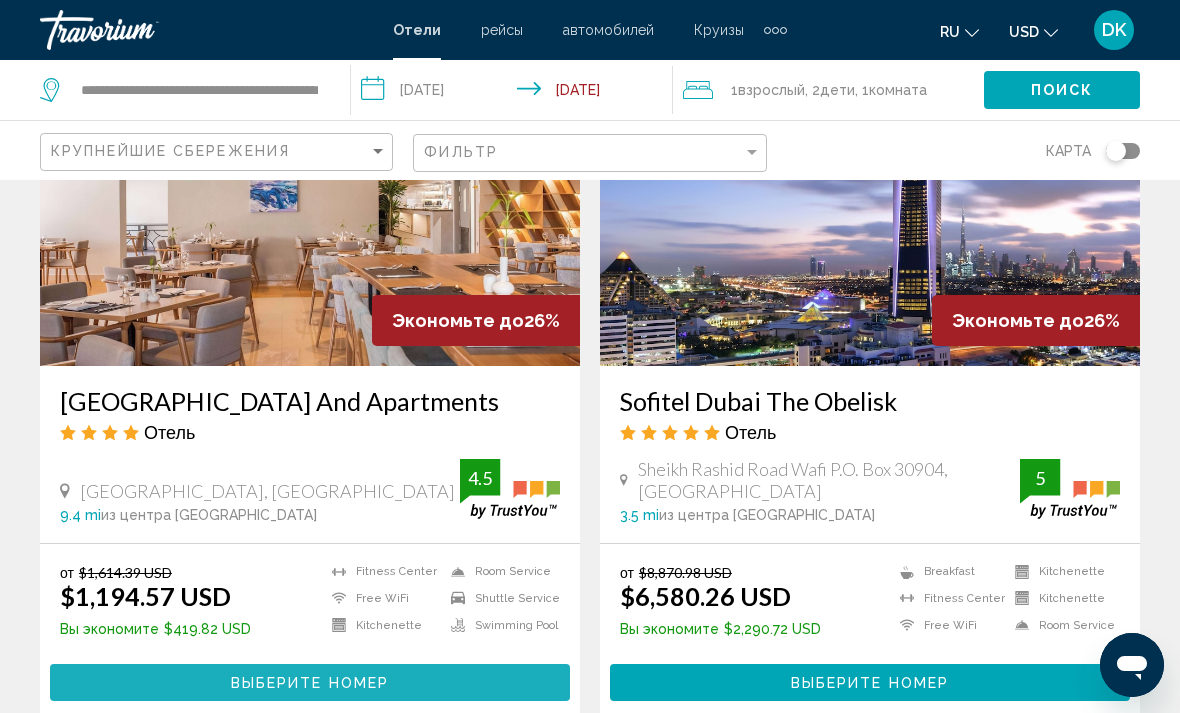 click on "Выберите номер" at bounding box center [310, 683] 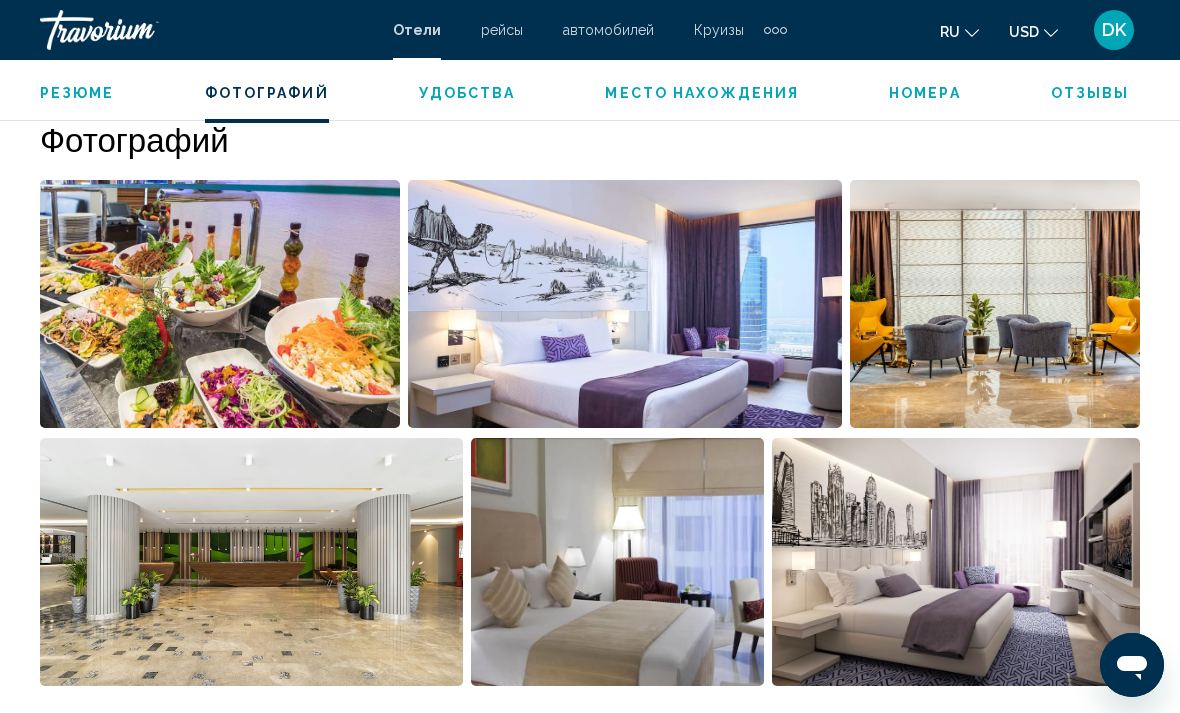 scroll, scrollTop: 1314, scrollLeft: 0, axis: vertical 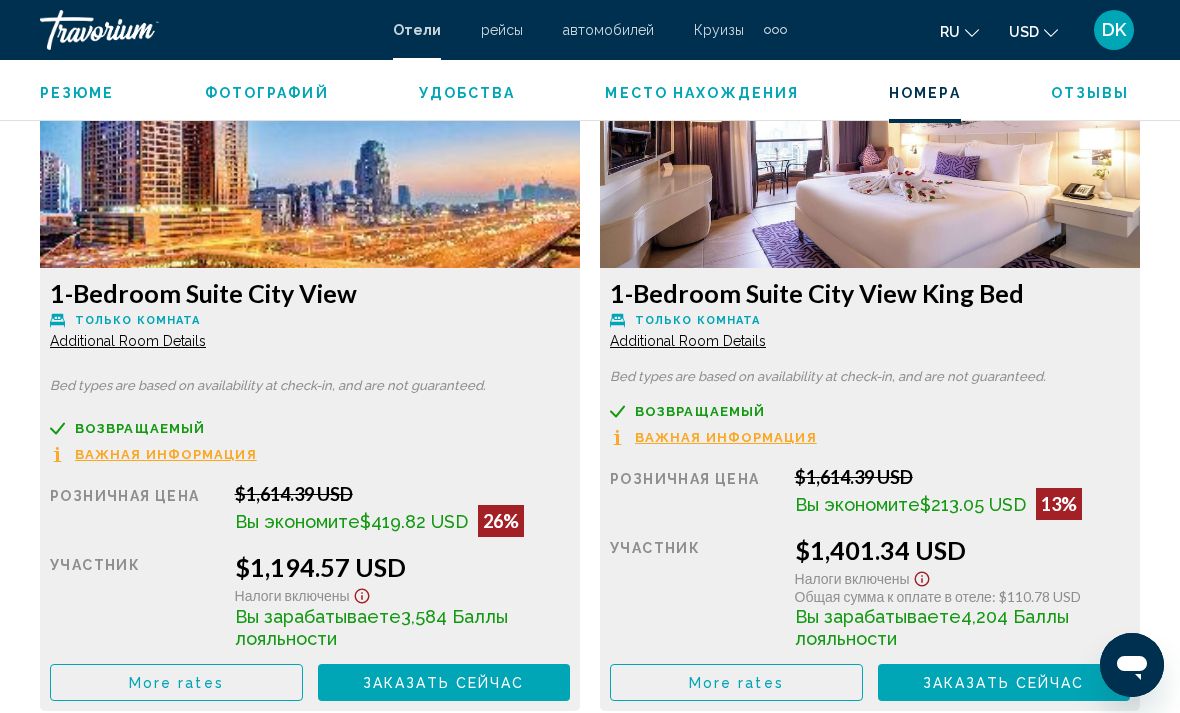 click on "Розничная цена  $1,614.39 USD  Вы экономите  $419.82 USD  26%  когда вы выкупаете    участник  $1,194.57 USD  Налоги включены
Вы зарабатываете  3,584 Баллы лояльности  More rates Заказать сейчас [GEOGRAPHIC_DATA] недоступно" at bounding box center [310, 592] 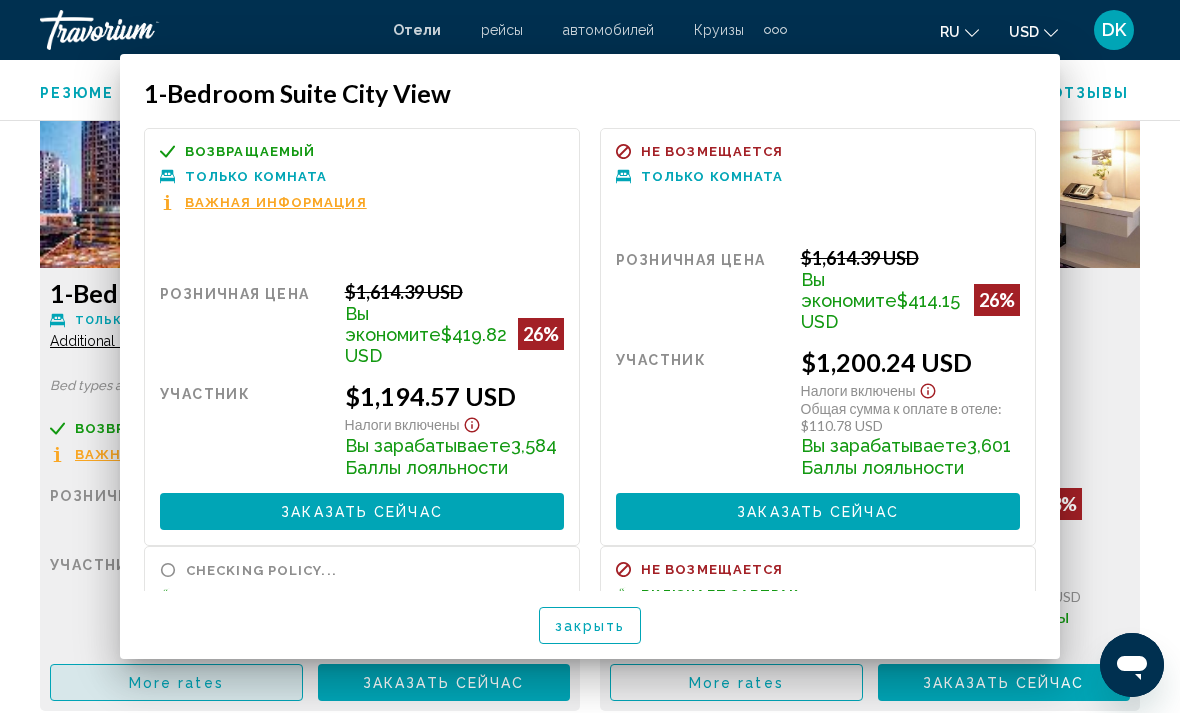 scroll, scrollTop: 0, scrollLeft: 0, axis: both 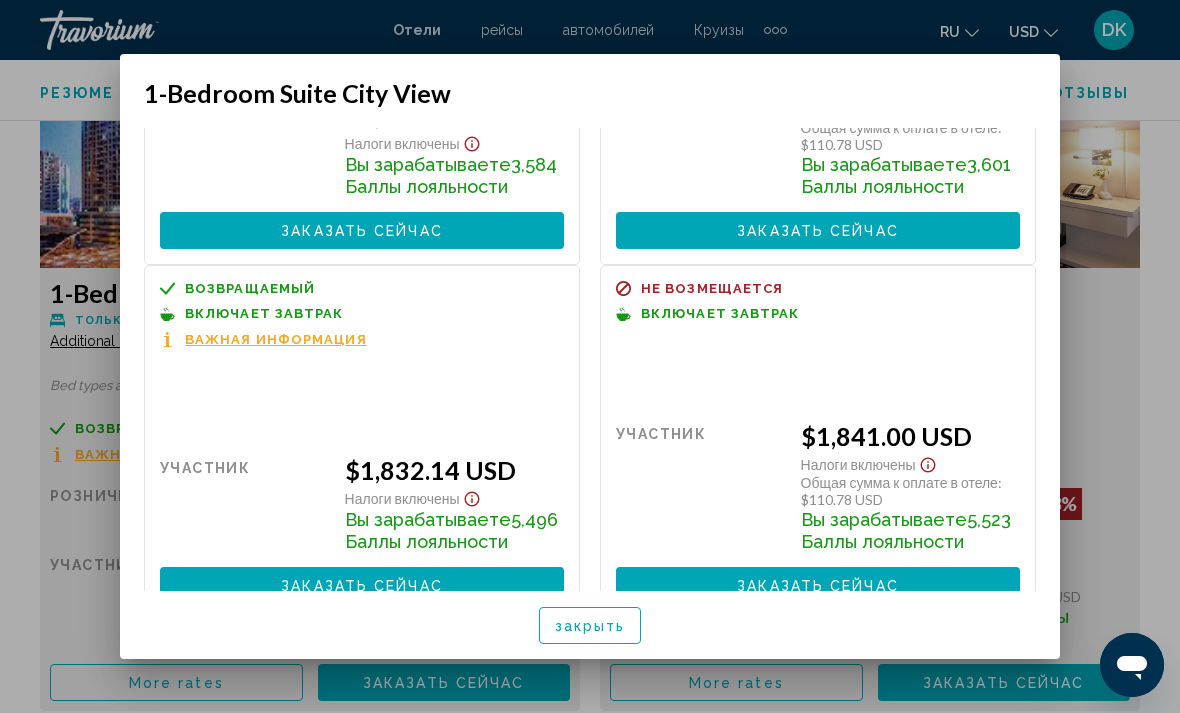 click at bounding box center (590, 356) 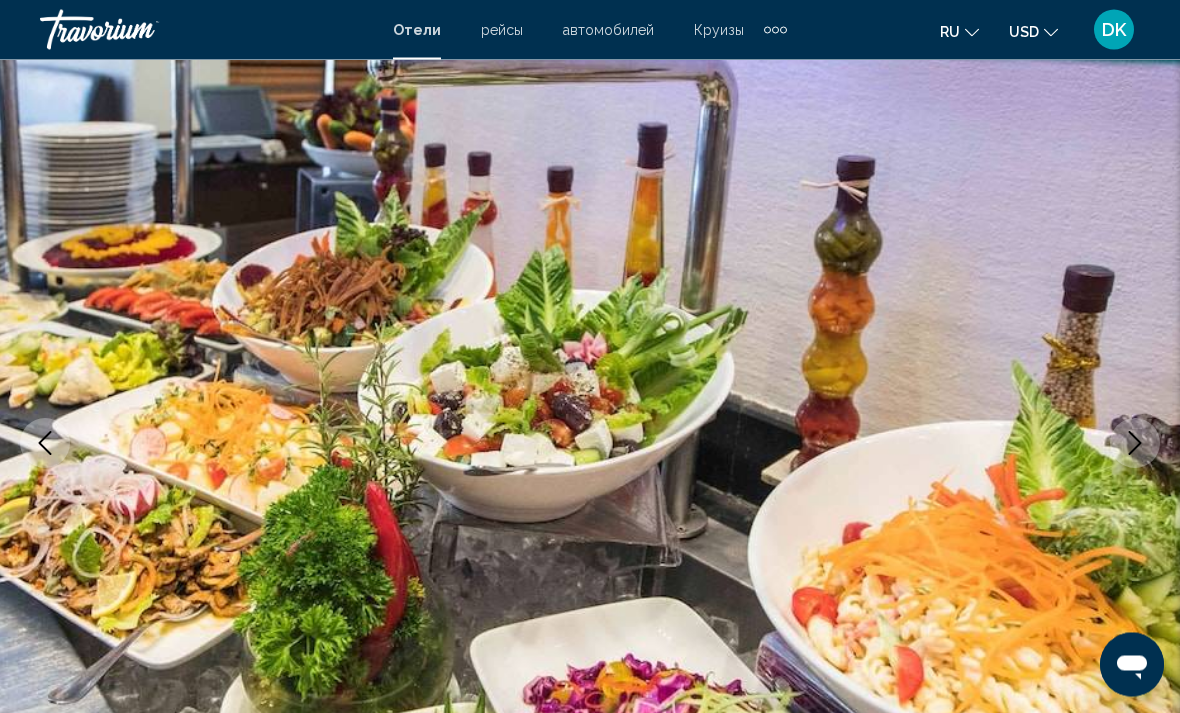 scroll, scrollTop: 0, scrollLeft: 0, axis: both 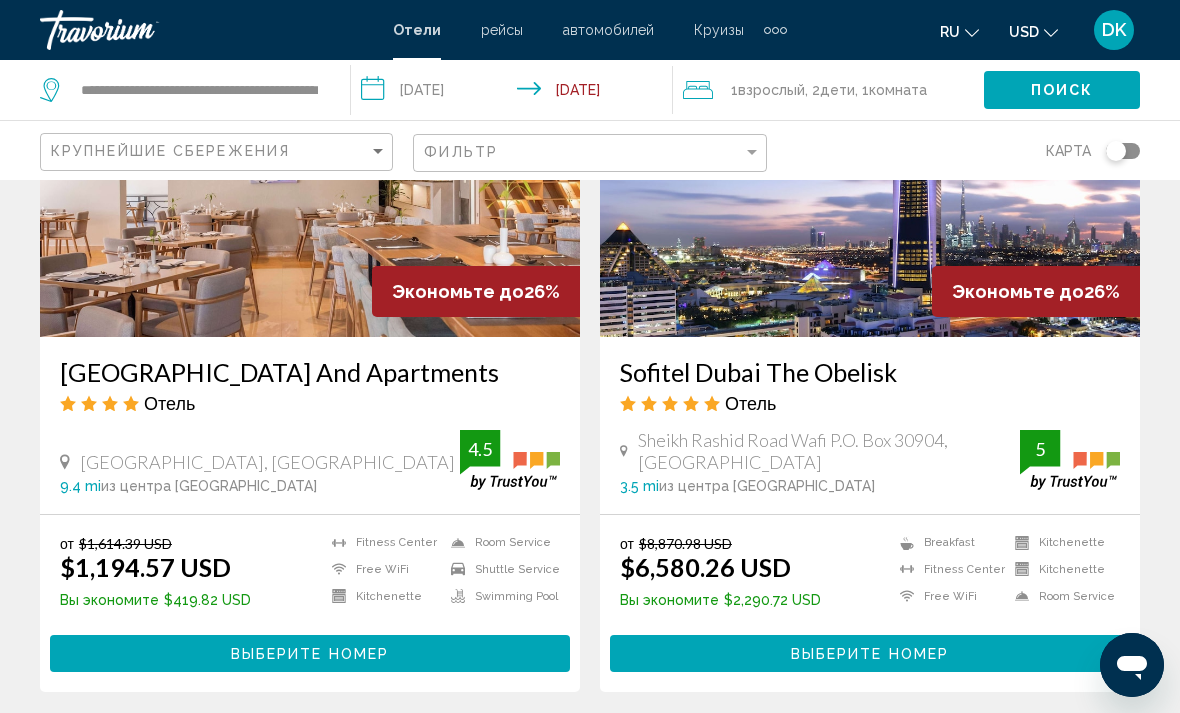 click on "Выберите номер" at bounding box center [310, 653] 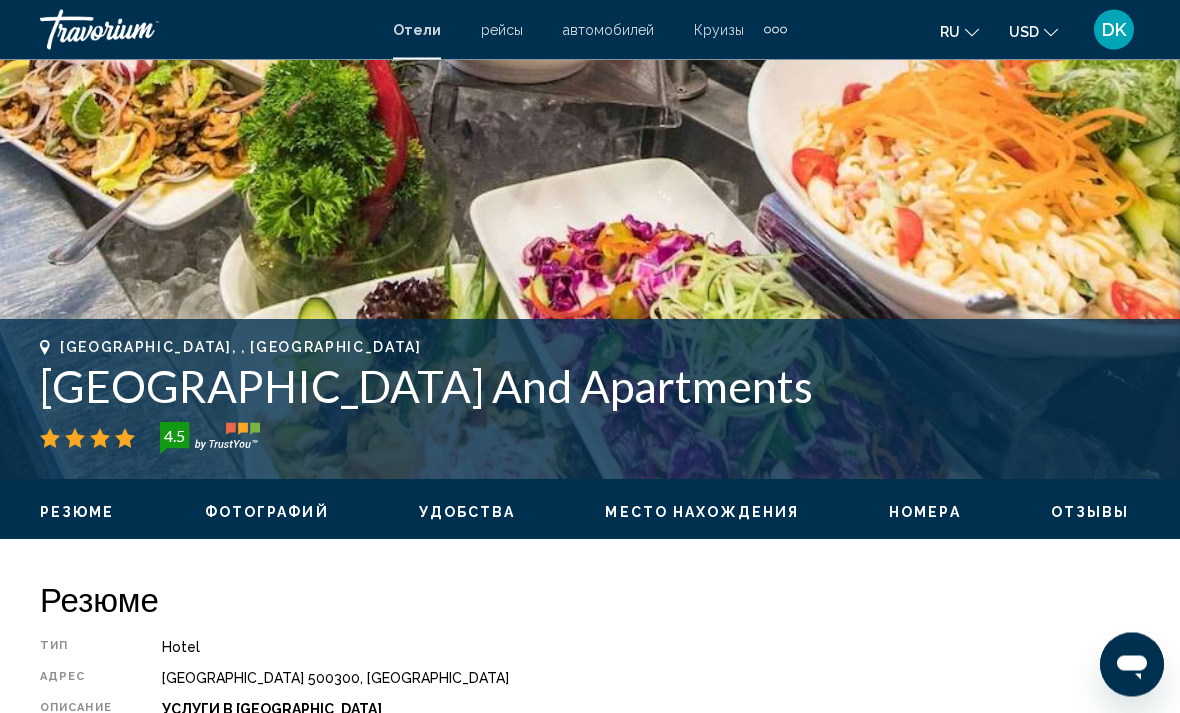 scroll, scrollTop: 0, scrollLeft: 0, axis: both 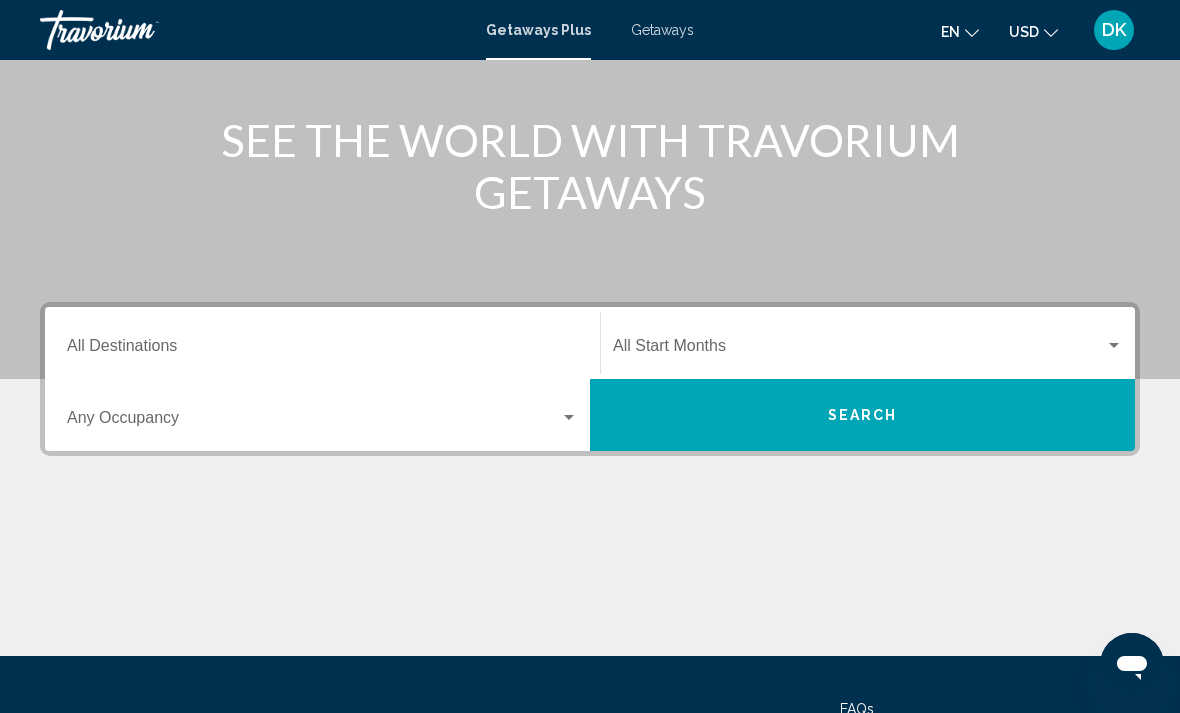 click at bounding box center (569, 417) 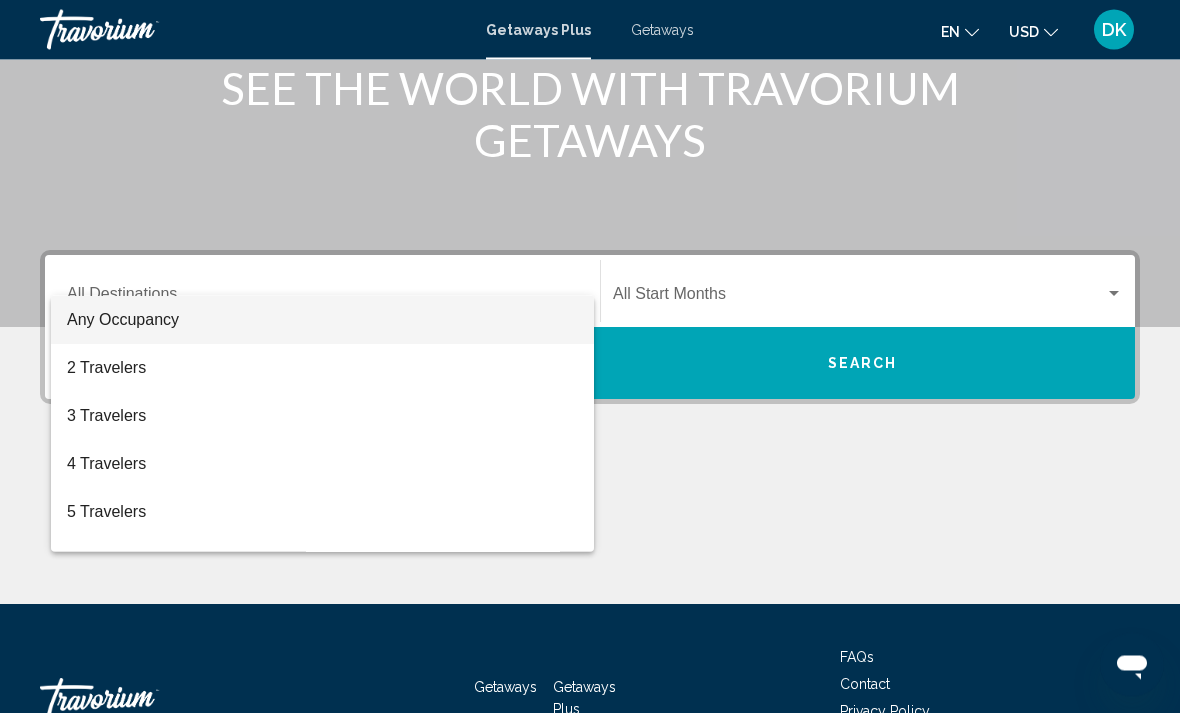 scroll, scrollTop: 345, scrollLeft: 0, axis: vertical 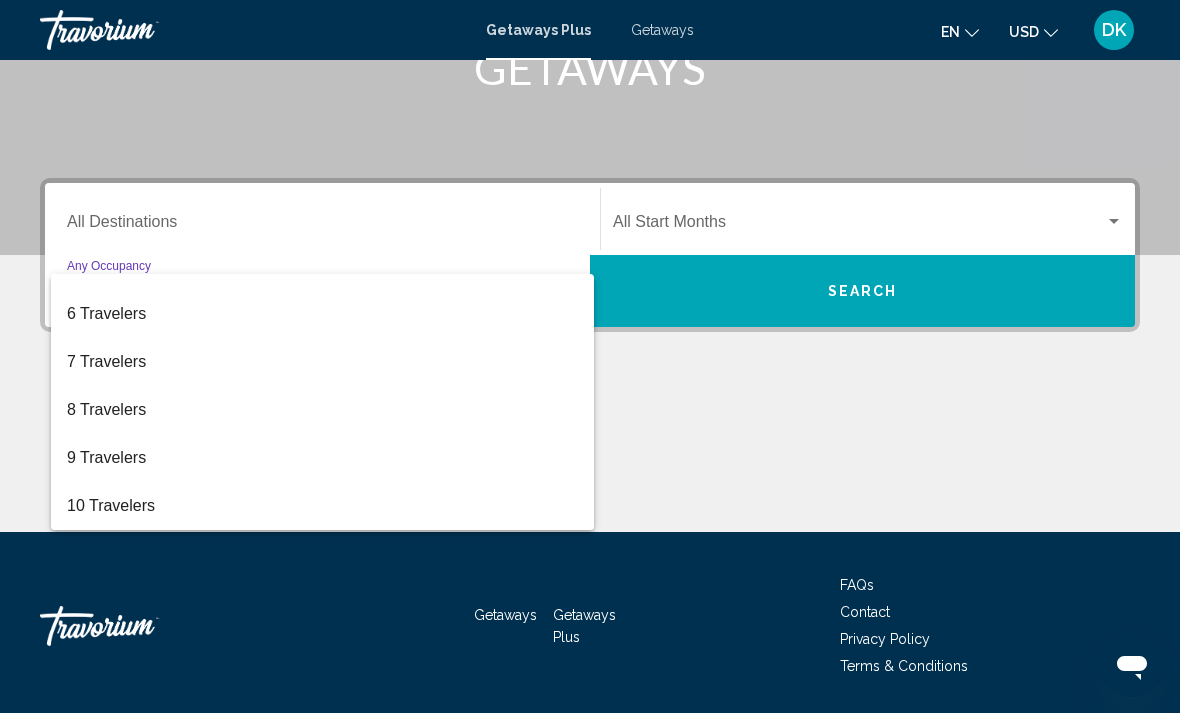 click at bounding box center (590, 356) 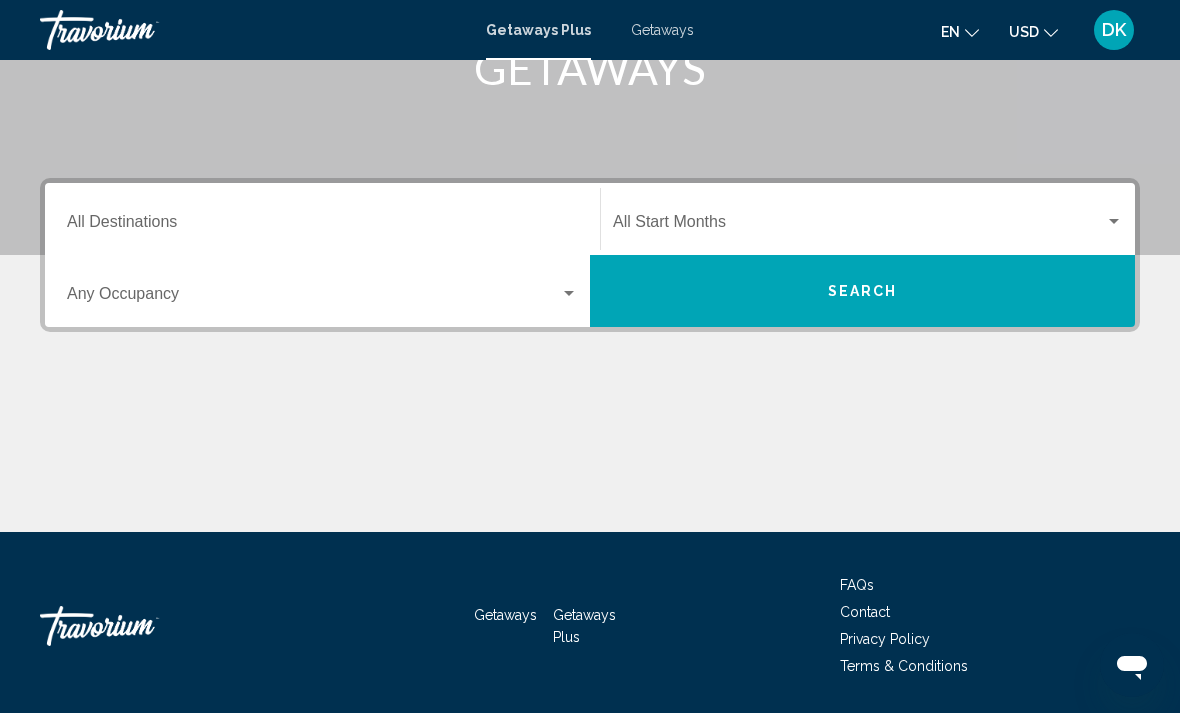 click at bounding box center (1114, 222) 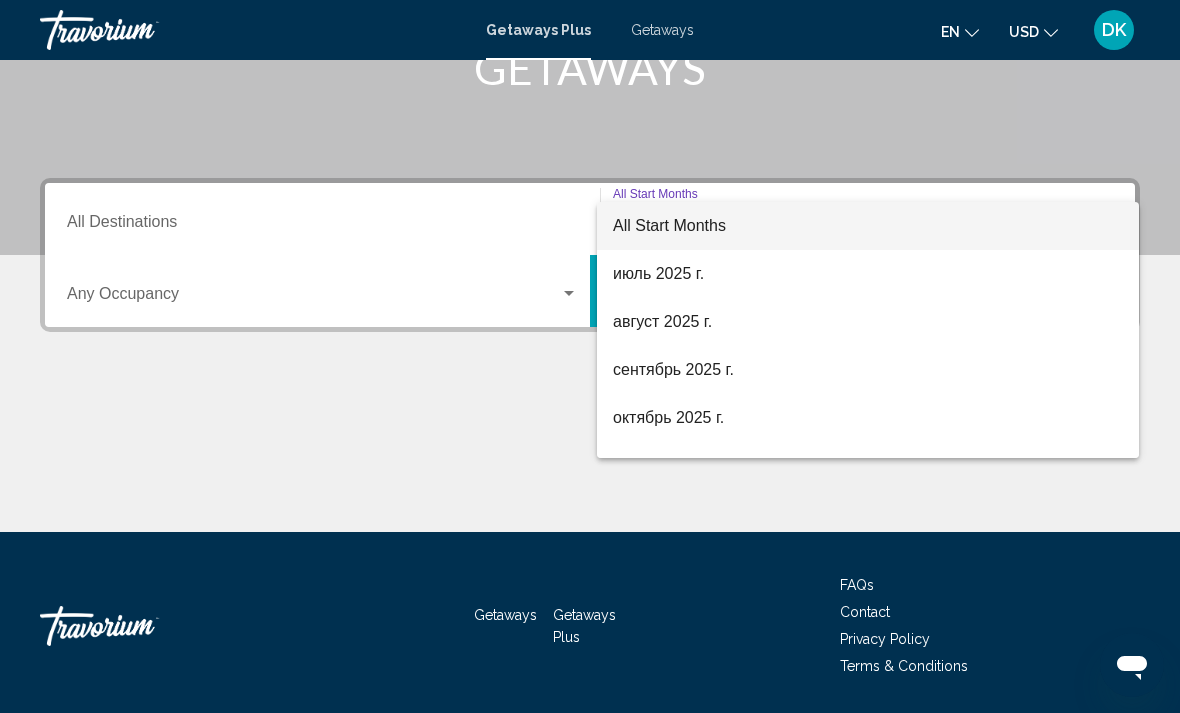 click at bounding box center (590, 356) 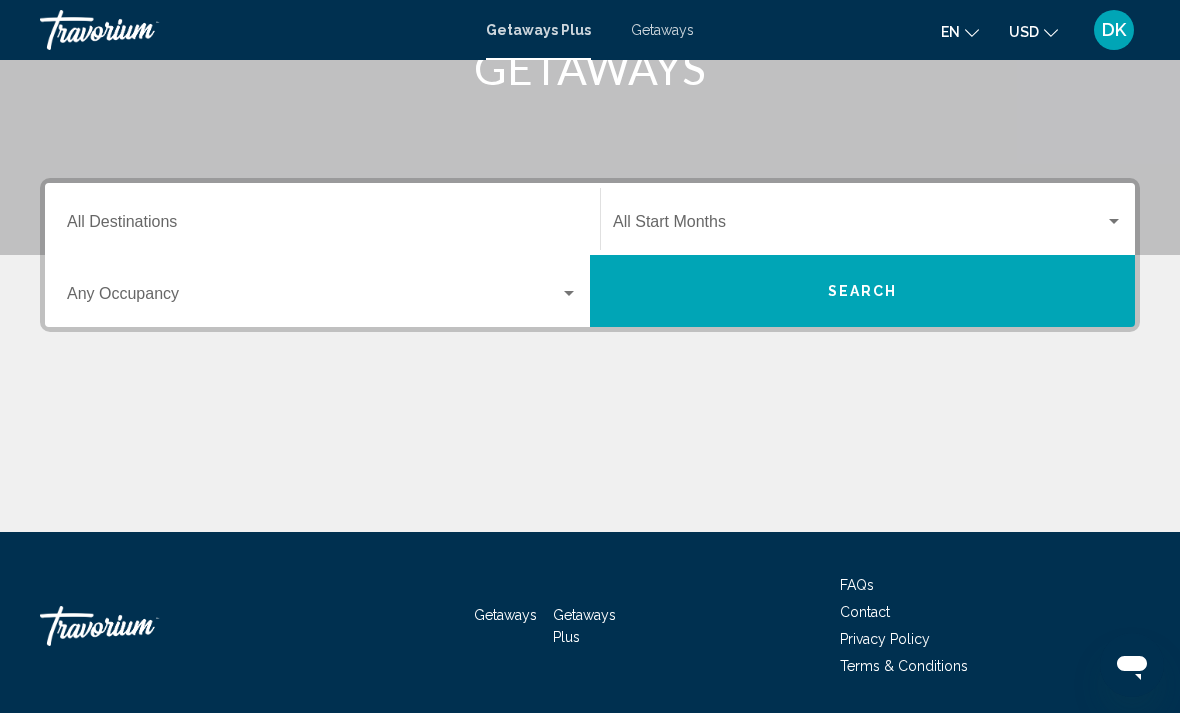 click on "Destination All Destinations" at bounding box center (322, 219) 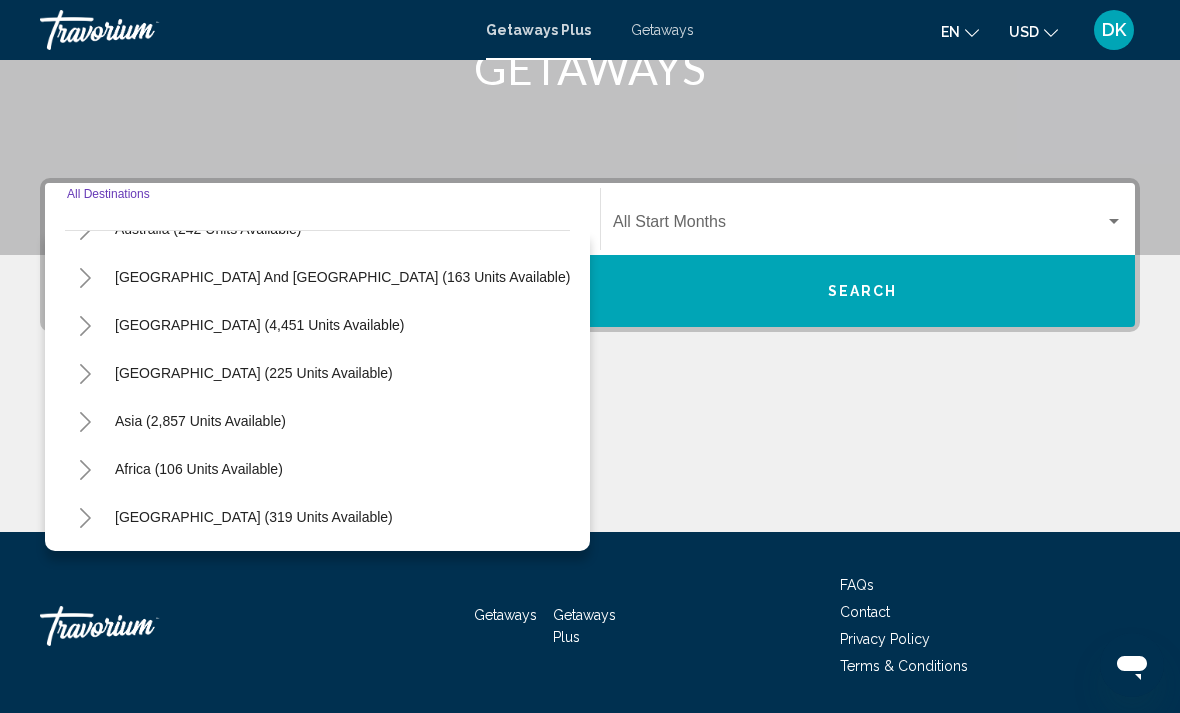 scroll, scrollTop: 324, scrollLeft: 0, axis: vertical 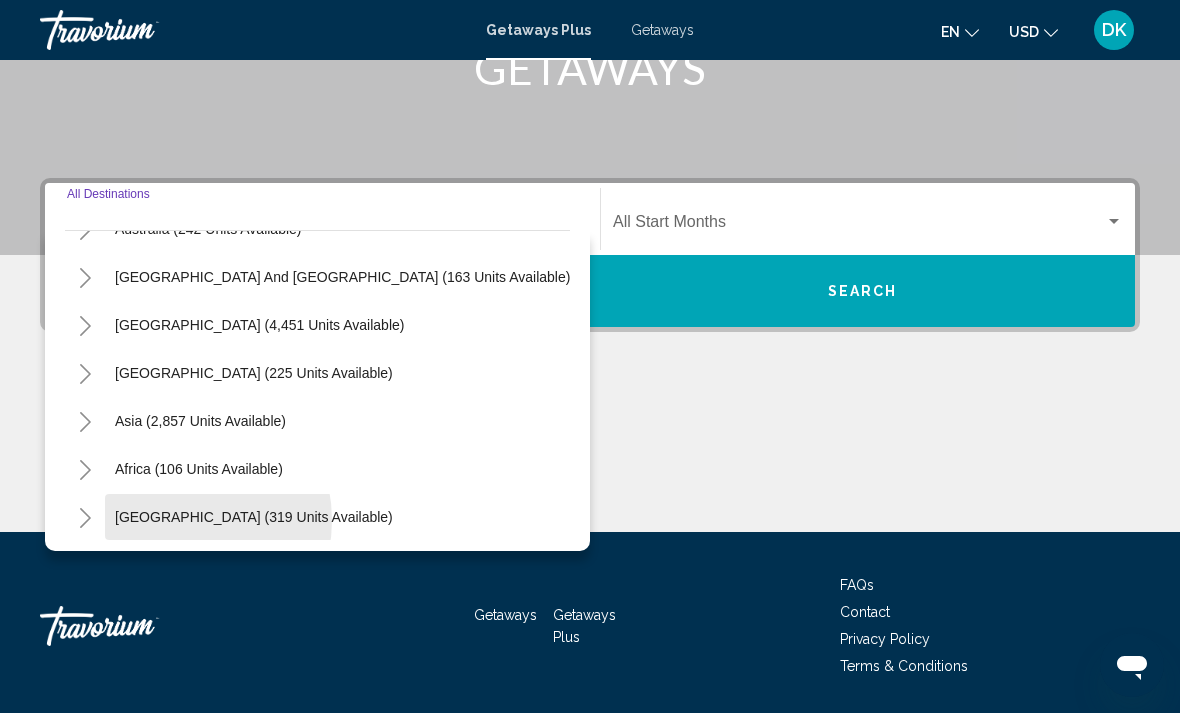 click on "Middle East (319 units available)" 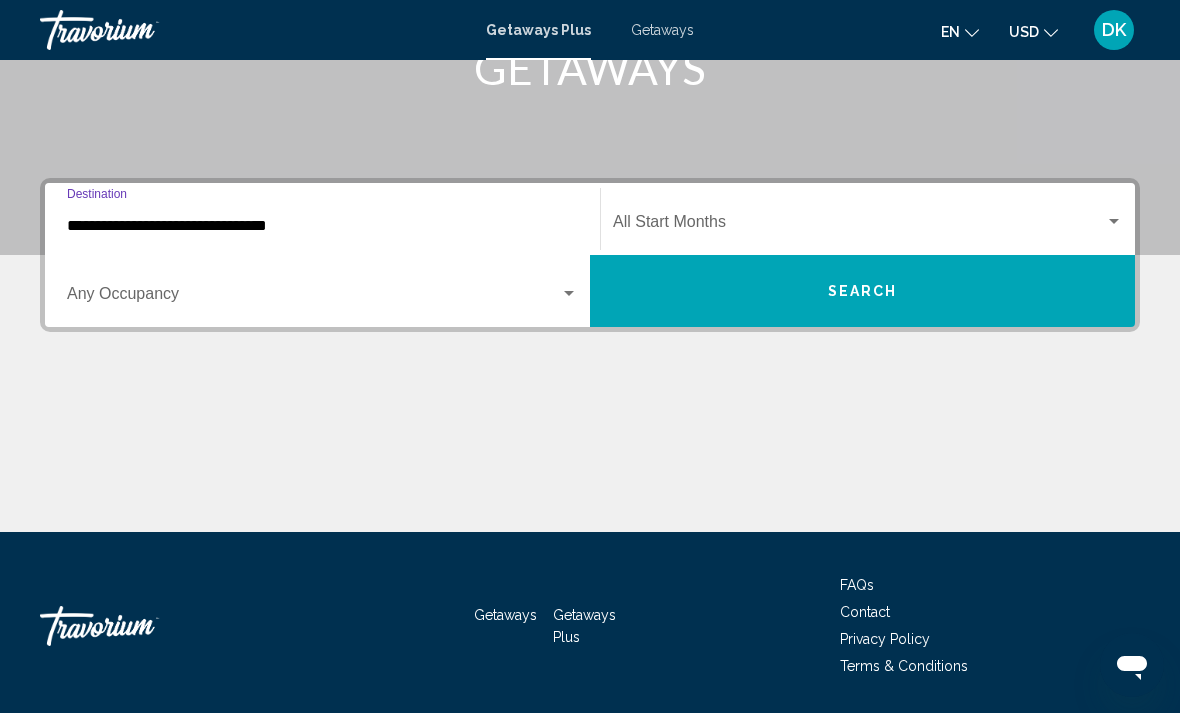 click at bounding box center (322, 298) 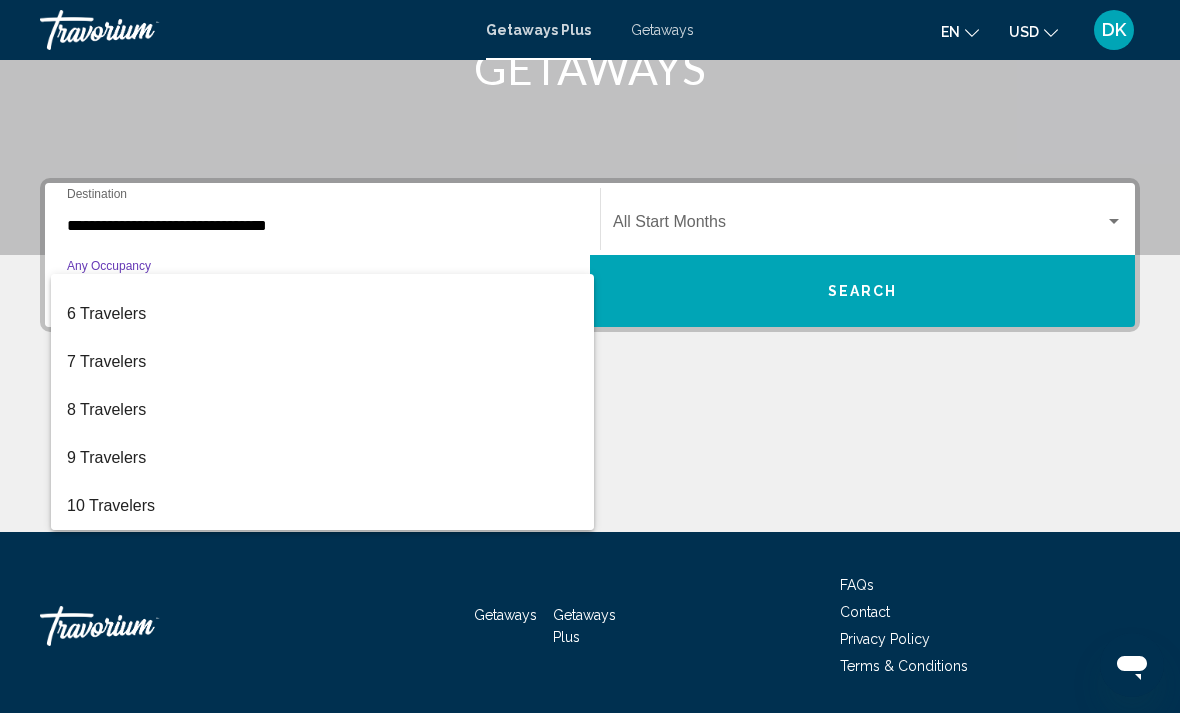 scroll, scrollTop: 224, scrollLeft: 0, axis: vertical 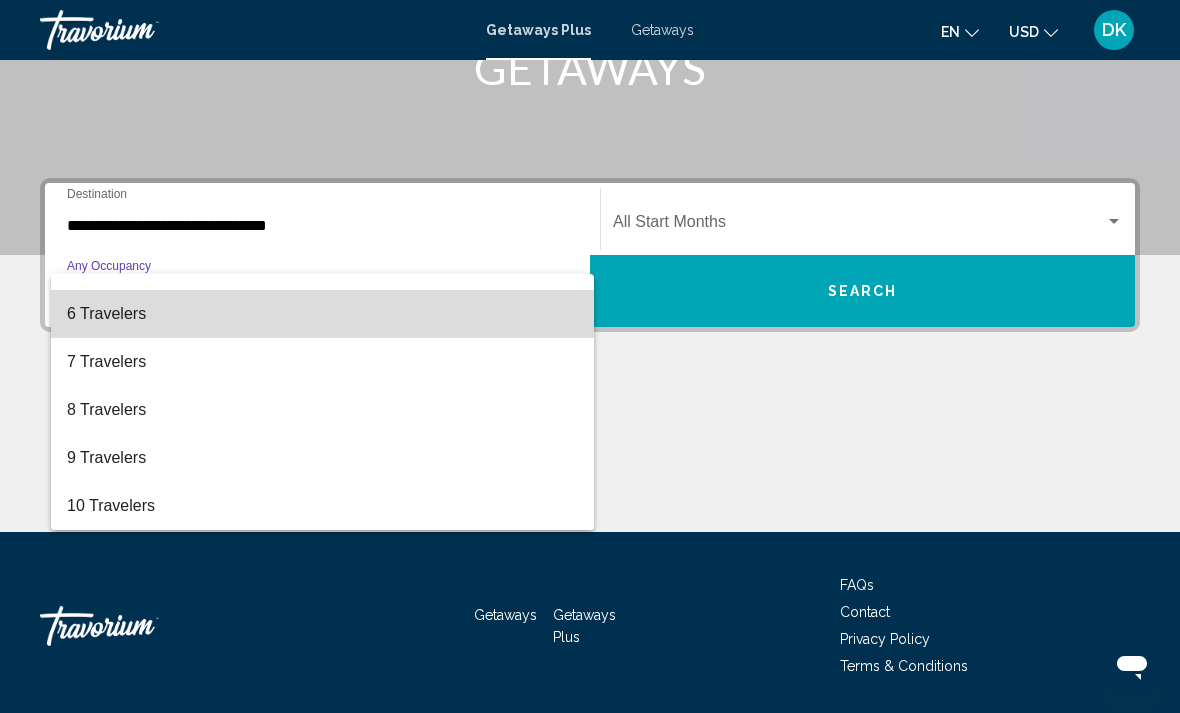 click on "6 Travelers" at bounding box center [322, 314] 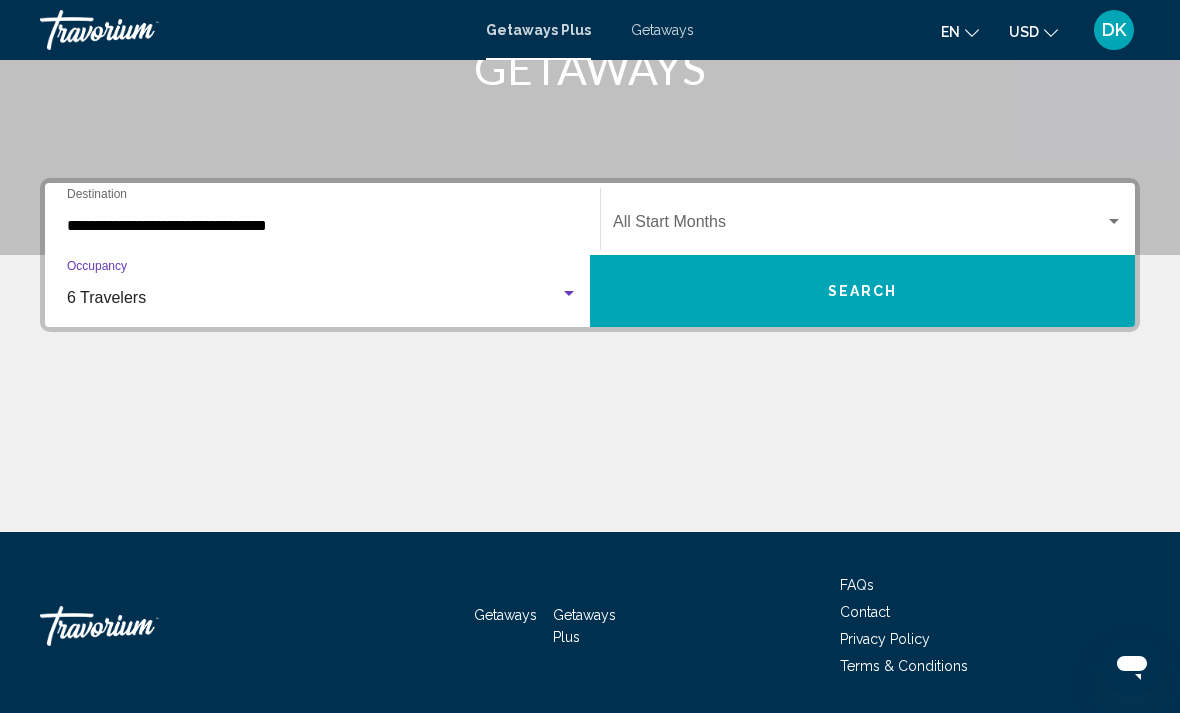 click at bounding box center (1114, 222) 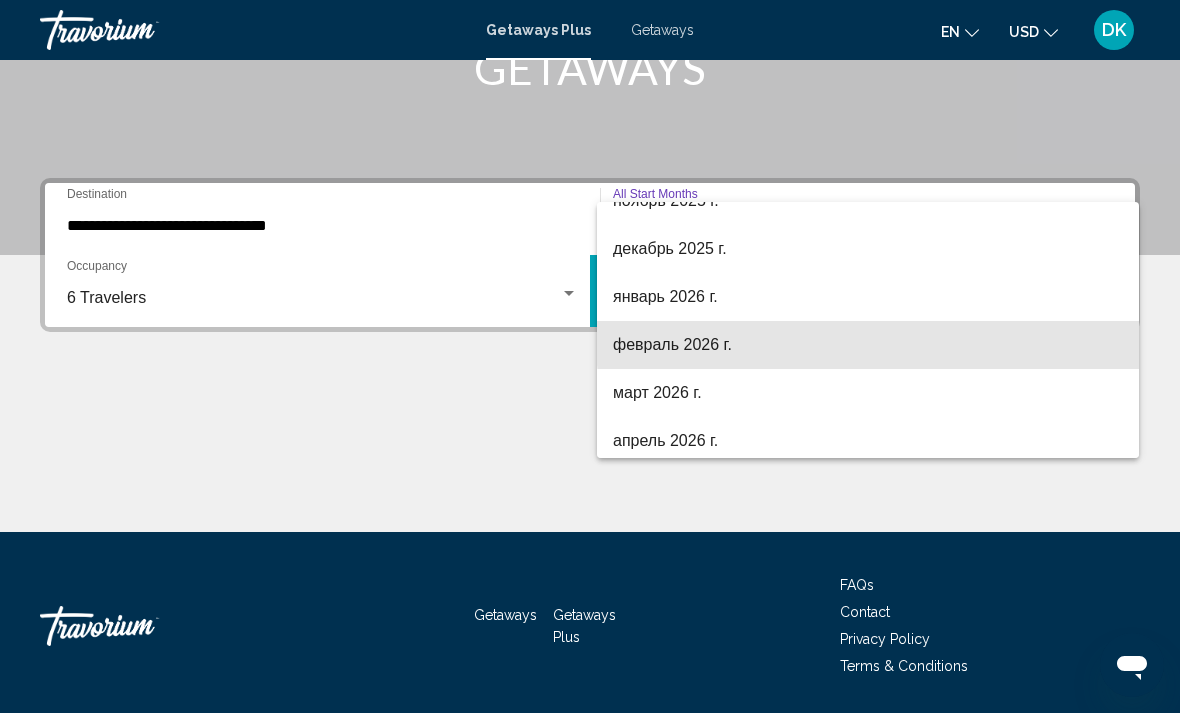 scroll, scrollTop: 266, scrollLeft: 0, axis: vertical 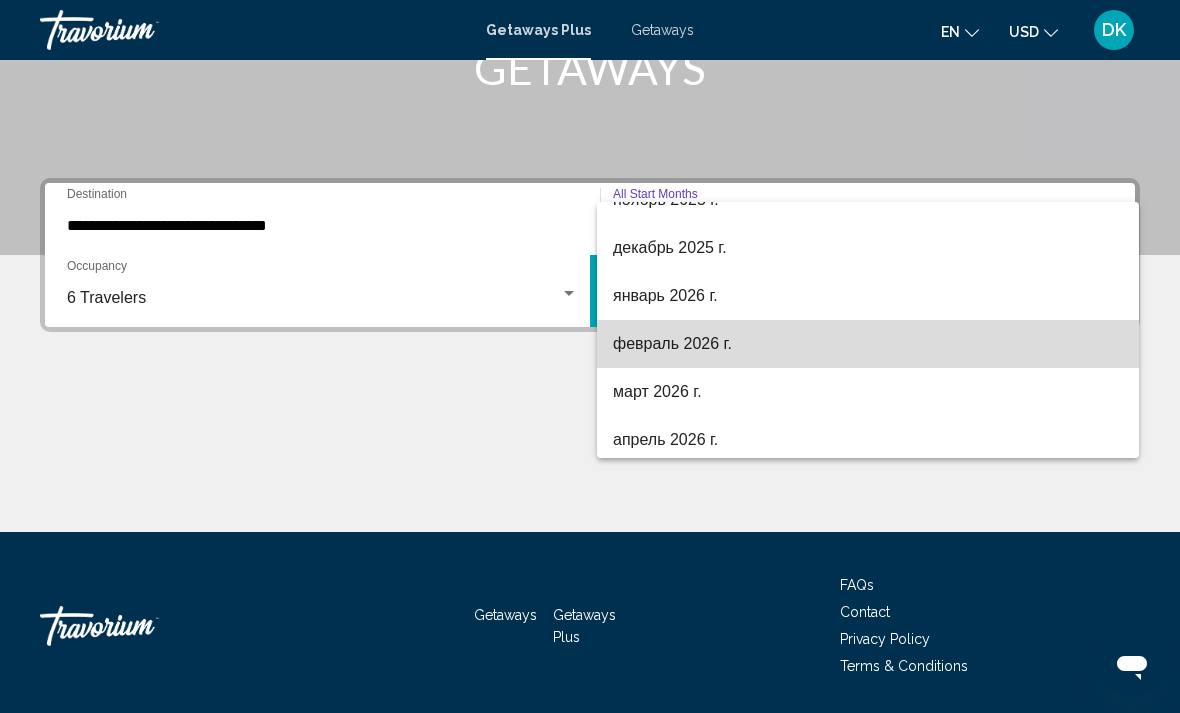 click on "февраль 2026 г." at bounding box center (868, 344) 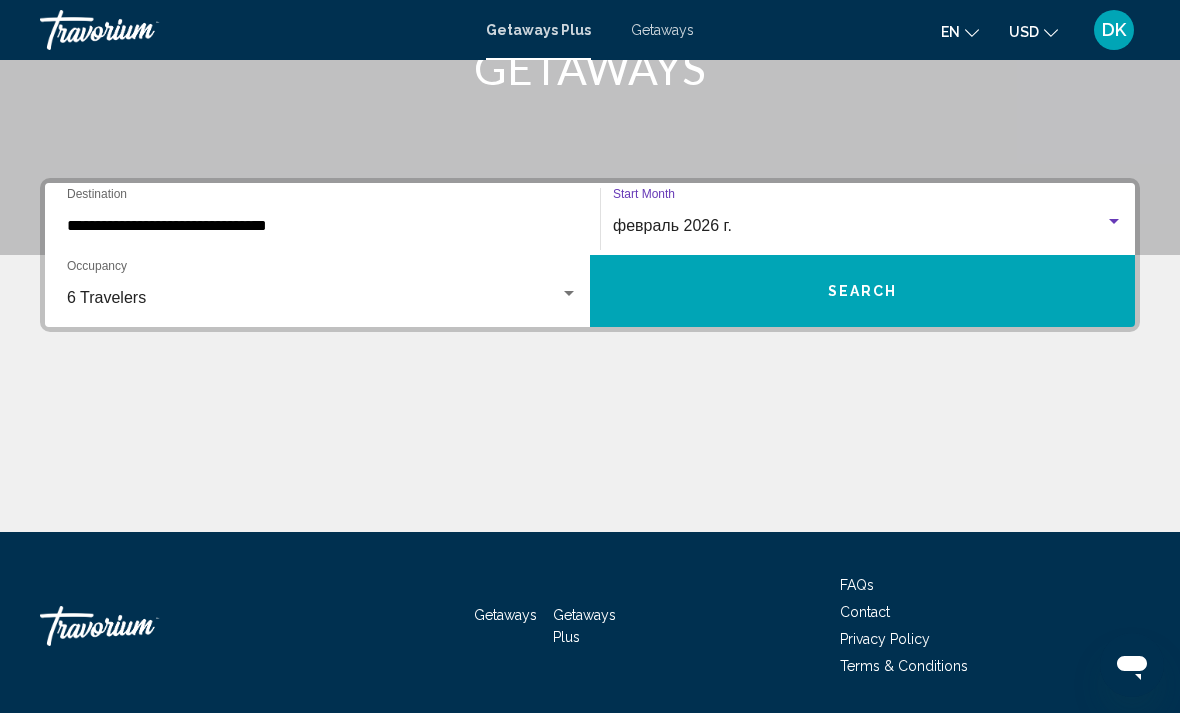 click on "Search" at bounding box center (863, 292) 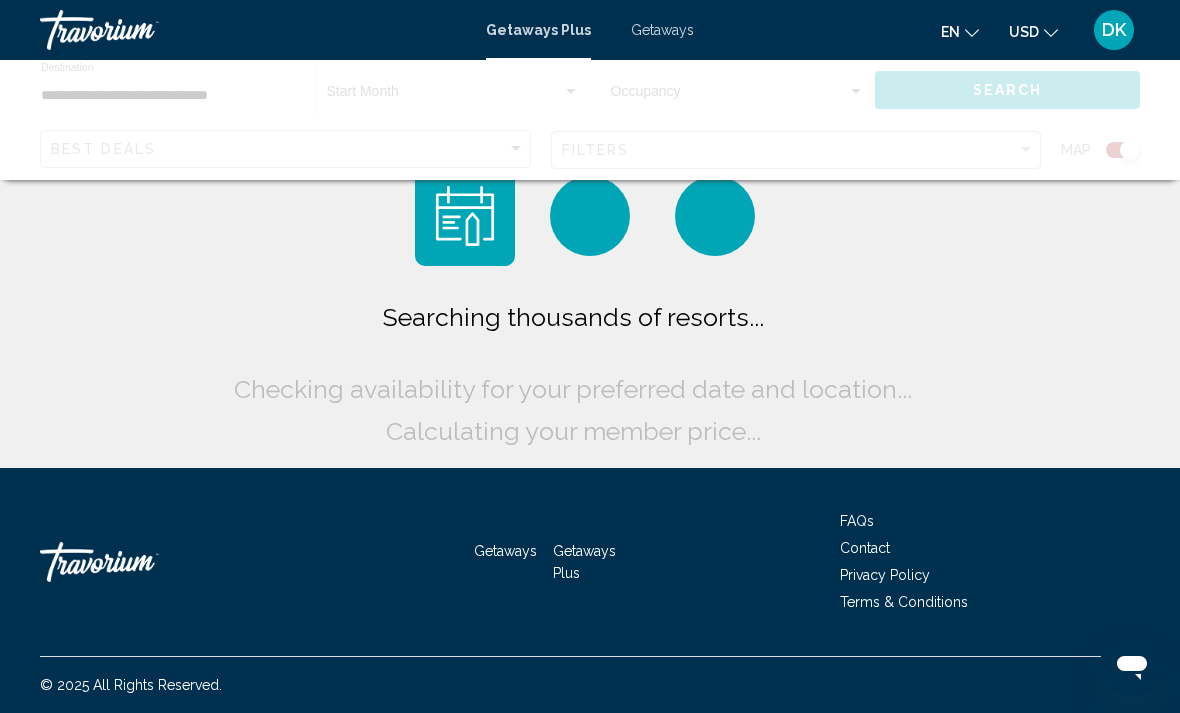 scroll, scrollTop: 0, scrollLeft: 0, axis: both 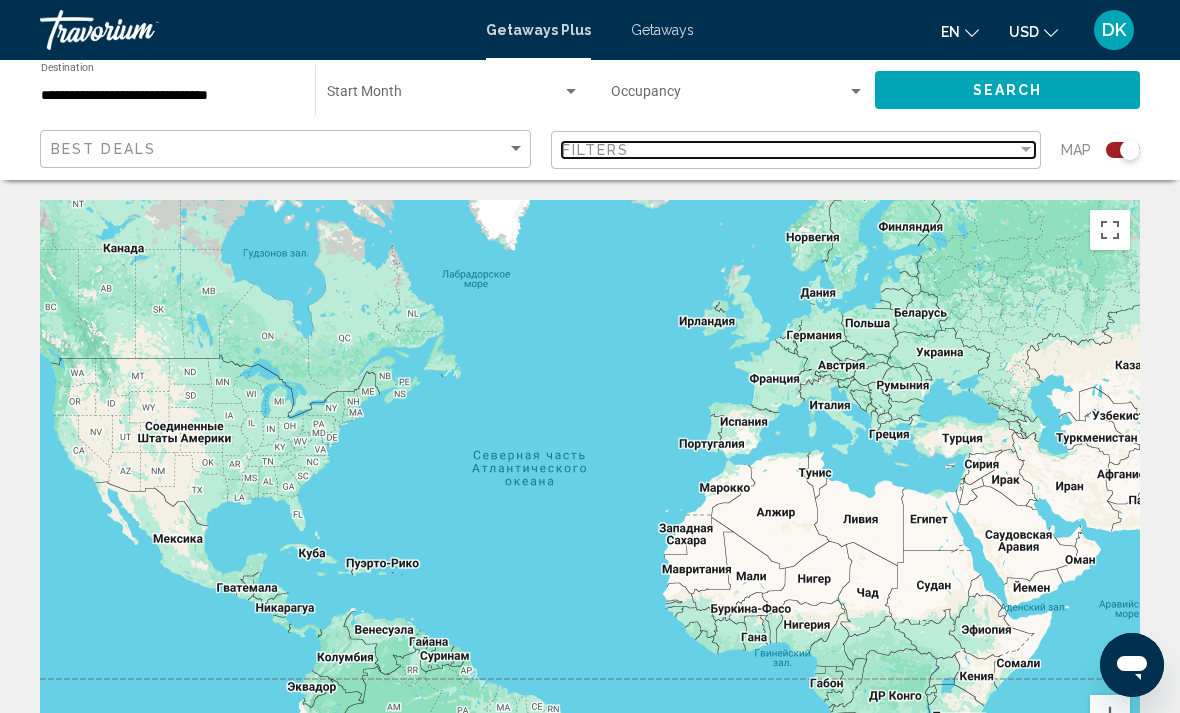 click at bounding box center [1026, 150] 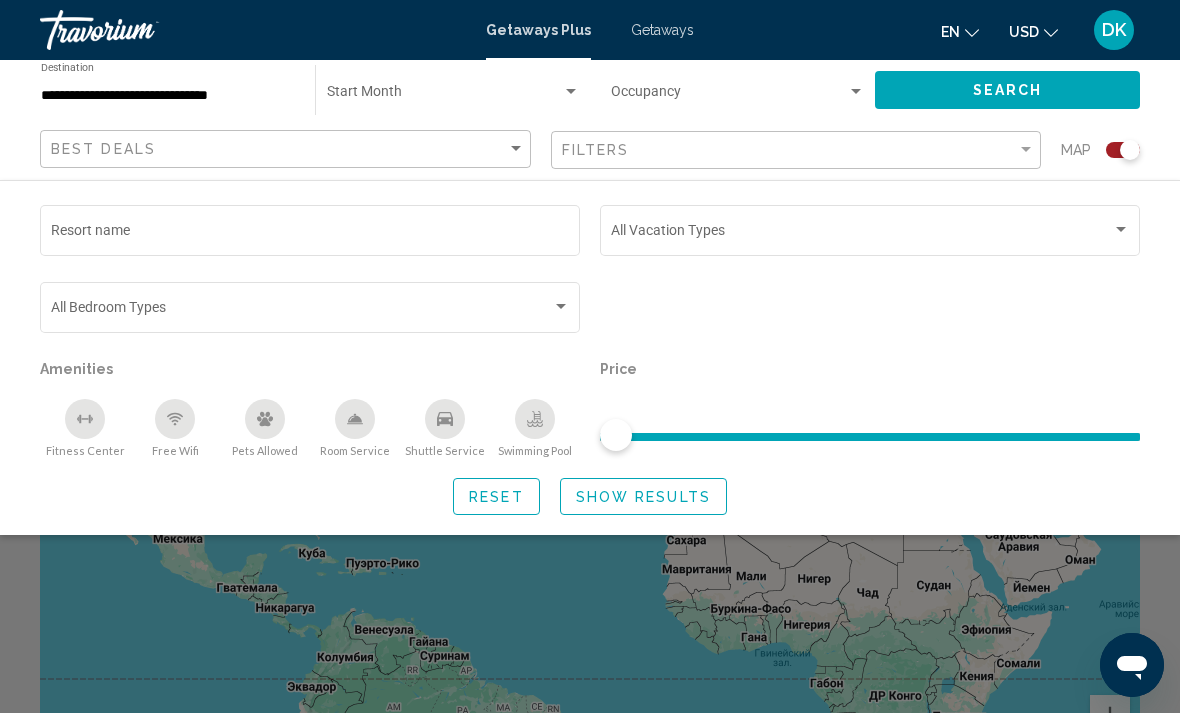 click 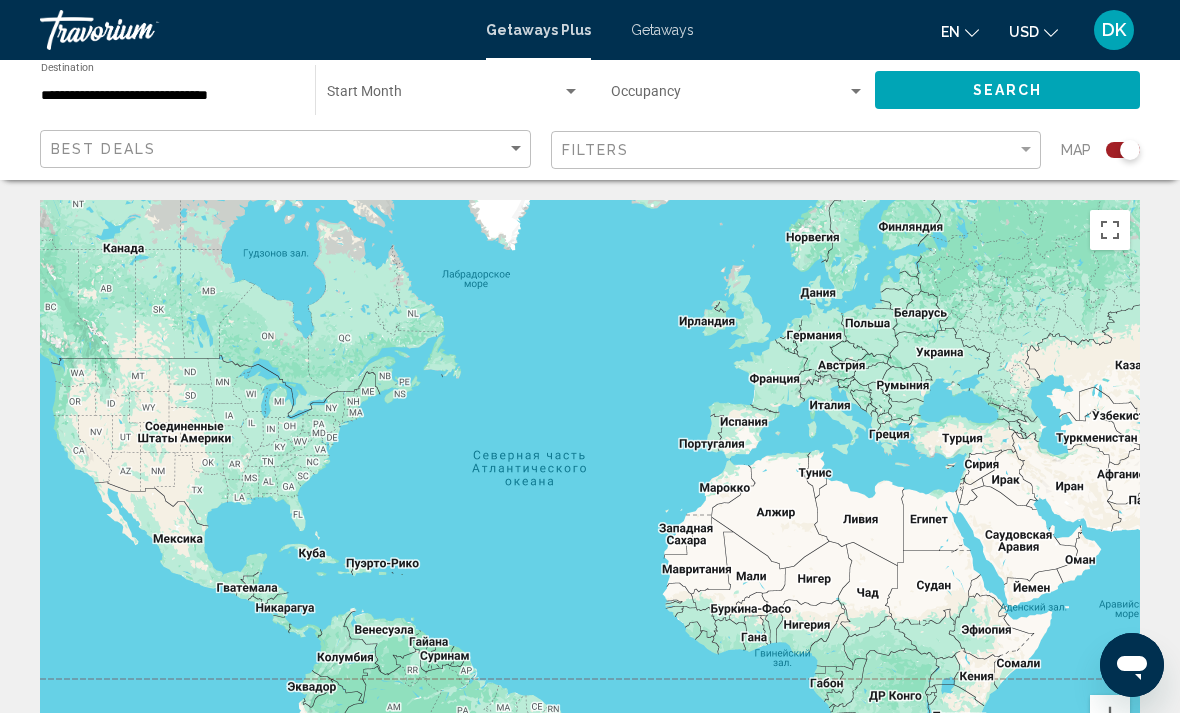 click on "**********" at bounding box center [168, 96] 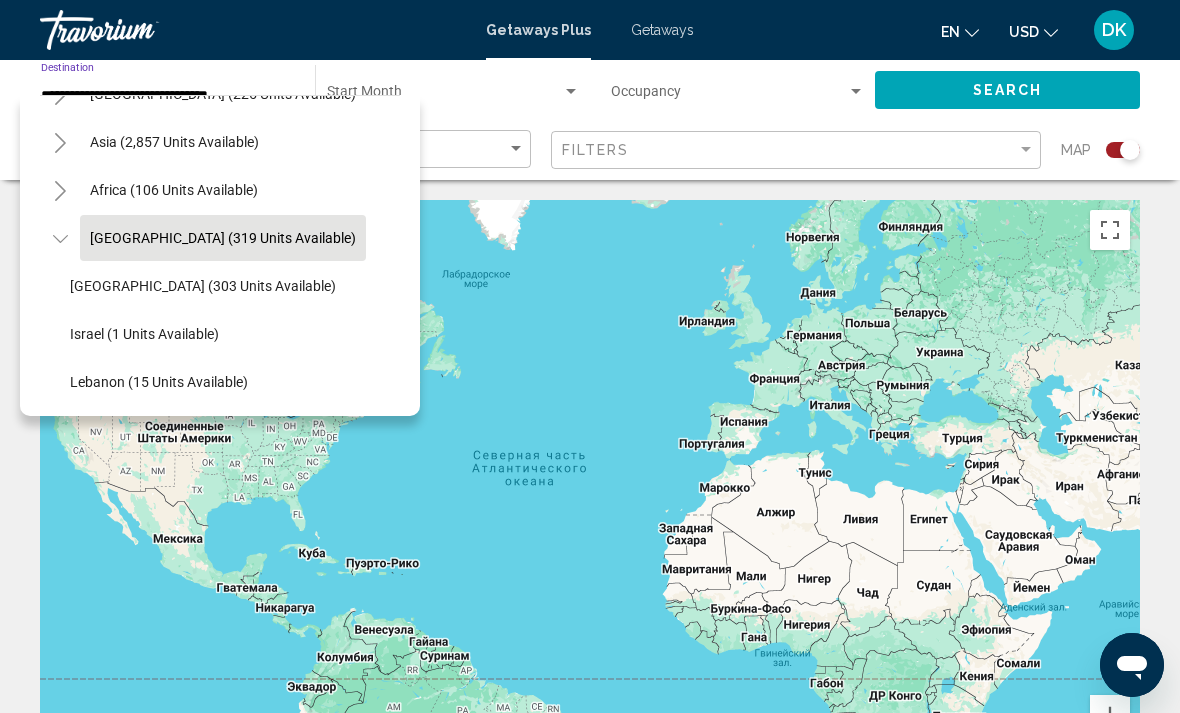 scroll, scrollTop: 468, scrollLeft: 0, axis: vertical 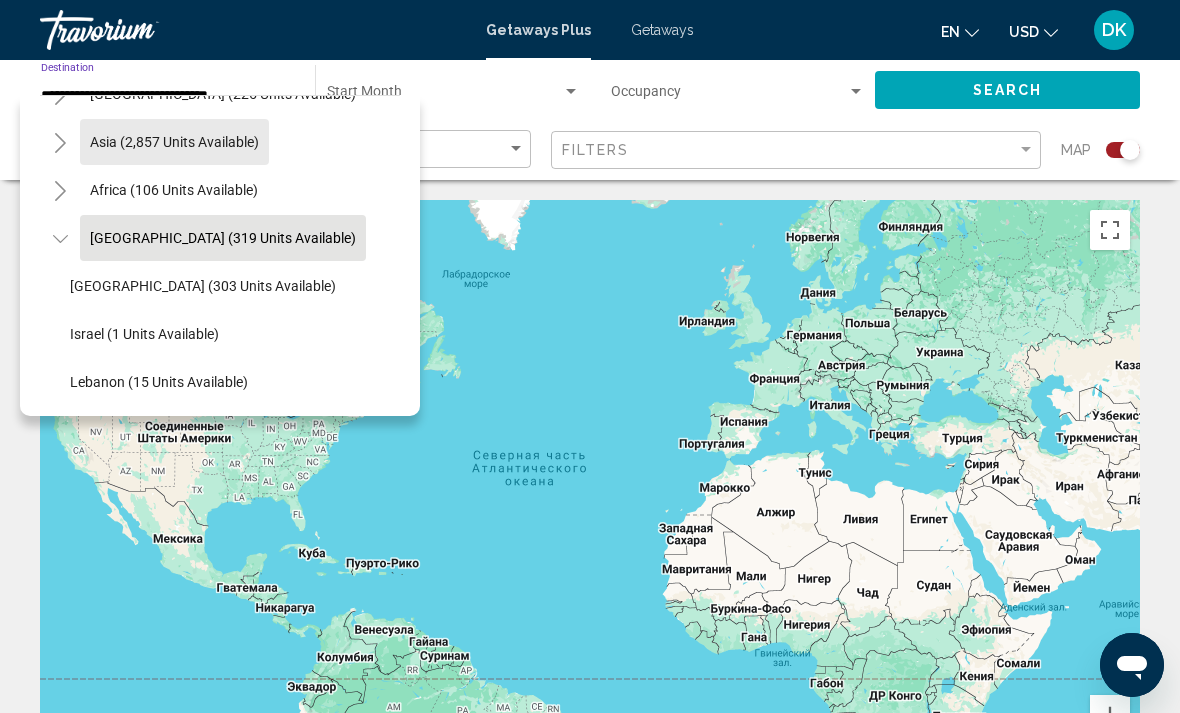 click on "Asia (2,857 units available)" at bounding box center [174, 190] 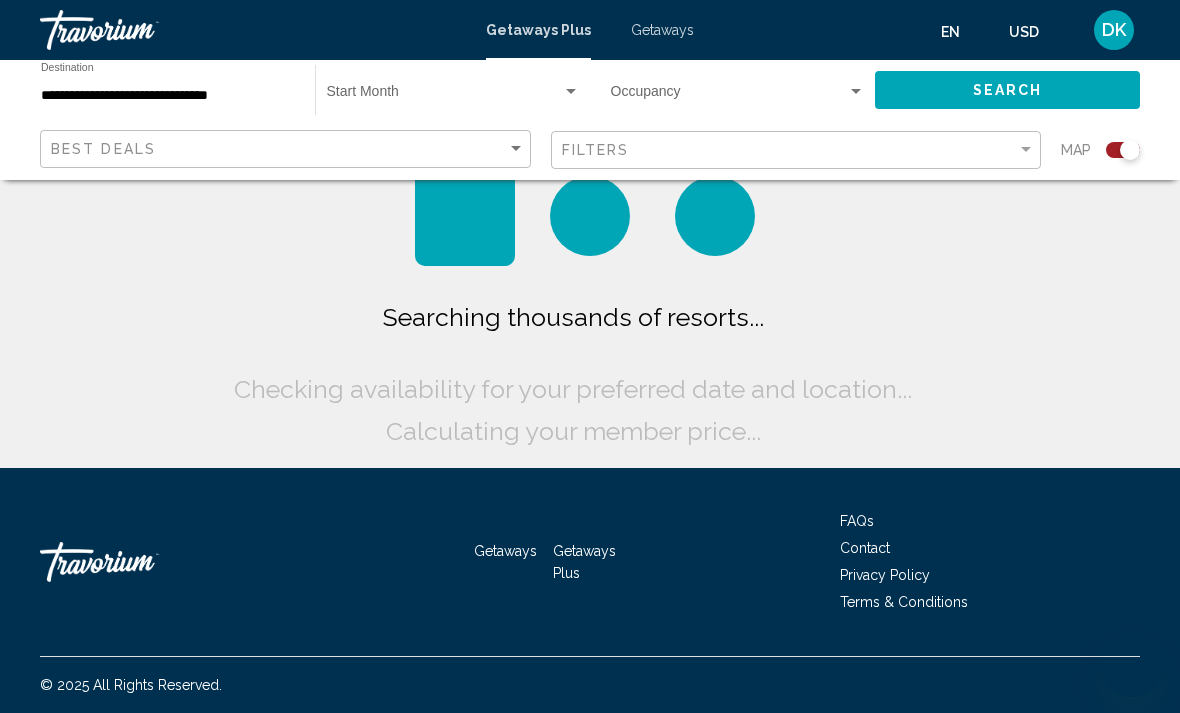 scroll, scrollTop: 0, scrollLeft: 0, axis: both 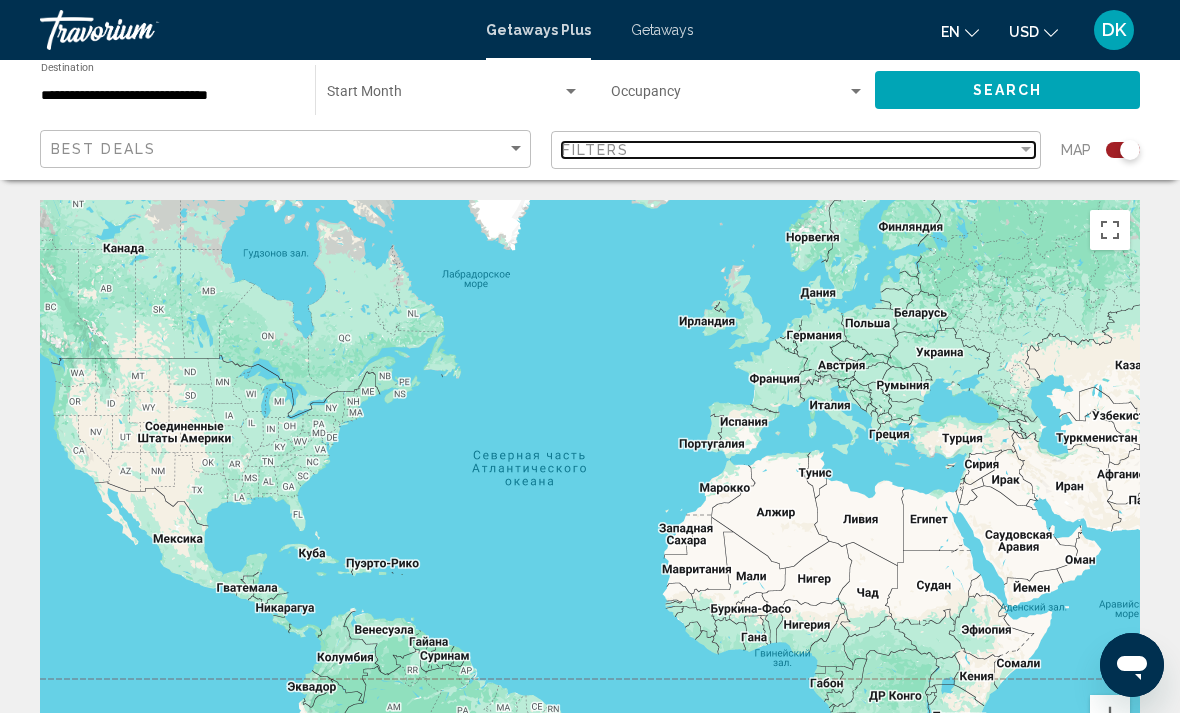 click at bounding box center [1026, 150] 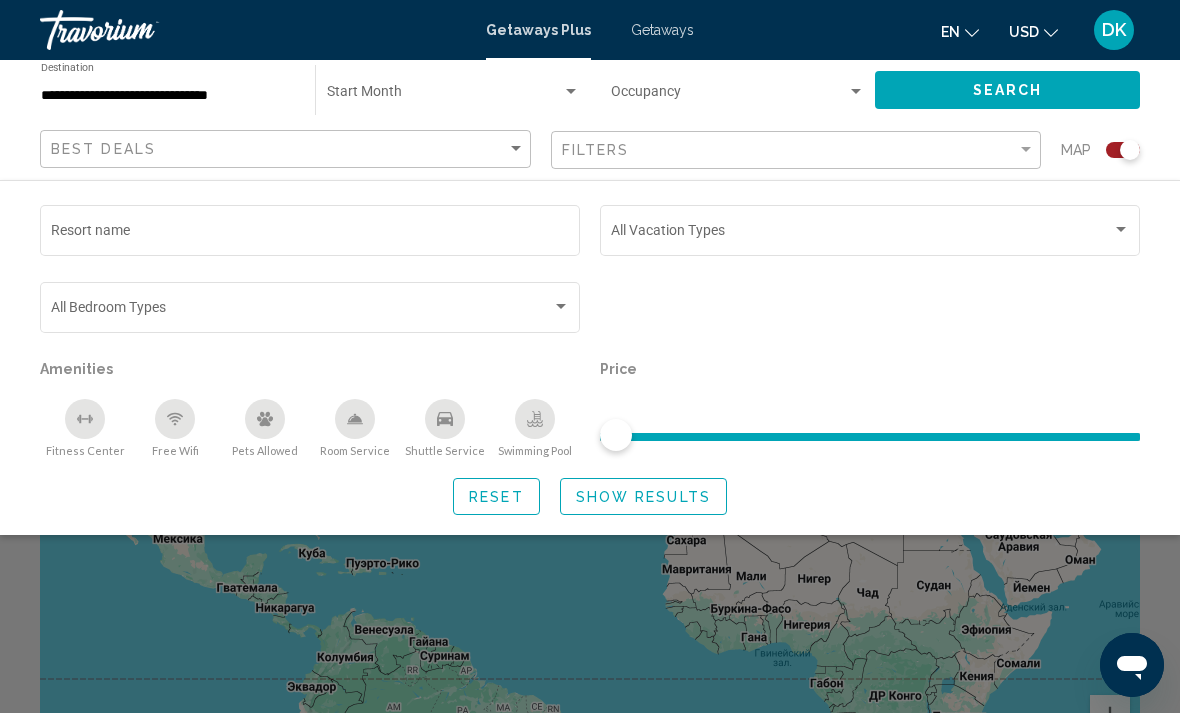 click 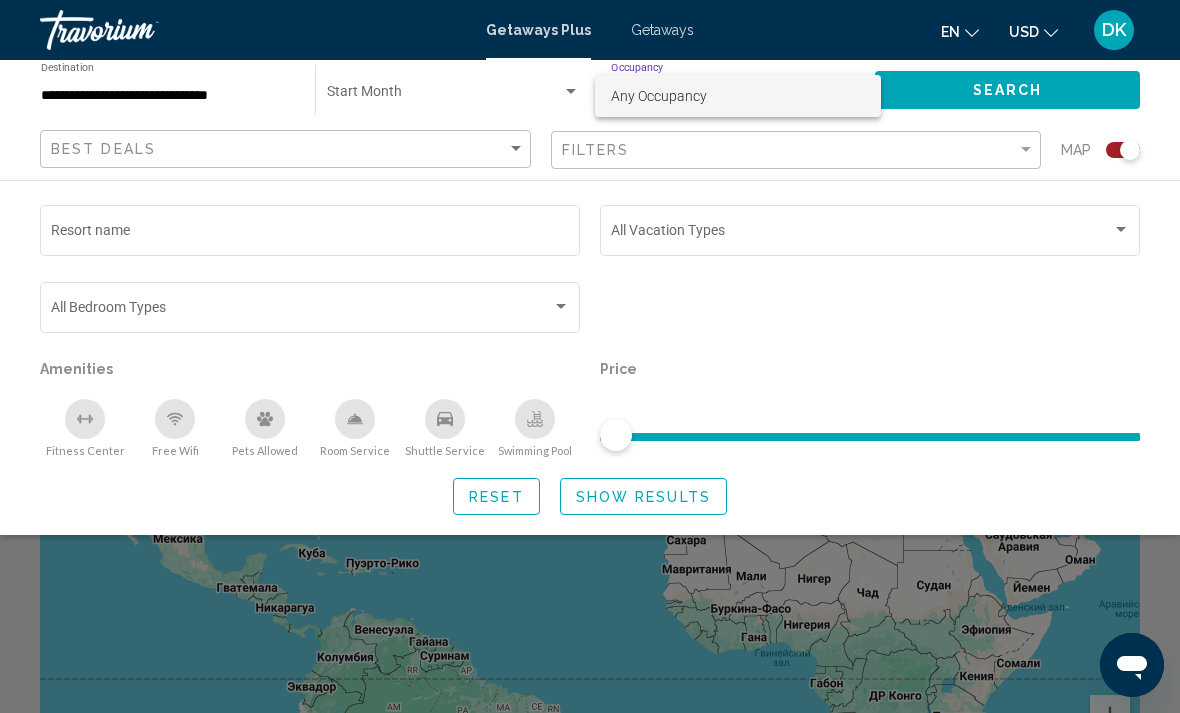 click at bounding box center (590, 356) 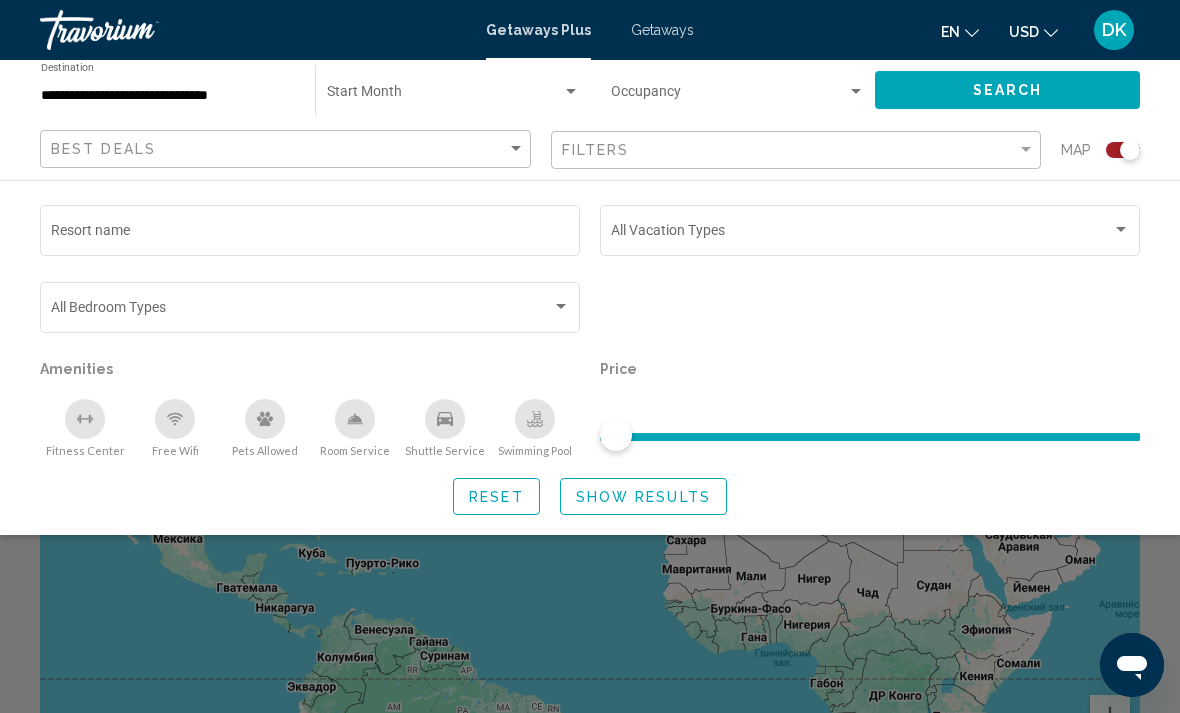 click on "**********" at bounding box center (168, 96) 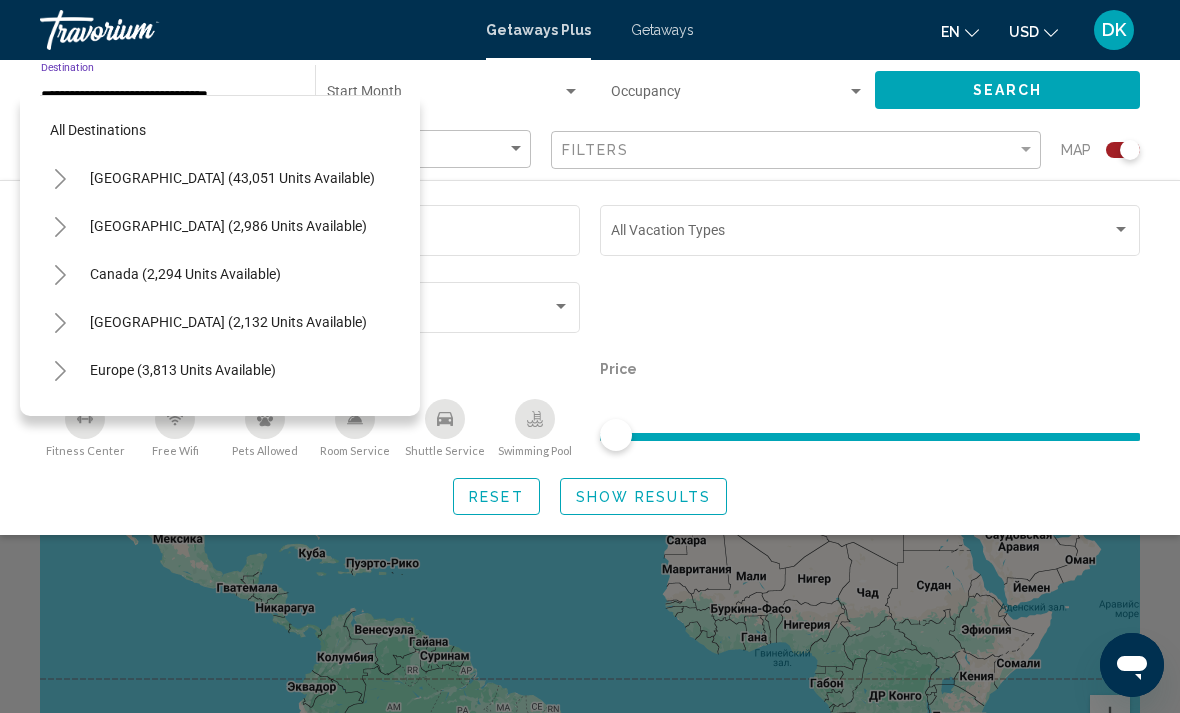 scroll, scrollTop: 455, scrollLeft: 0, axis: vertical 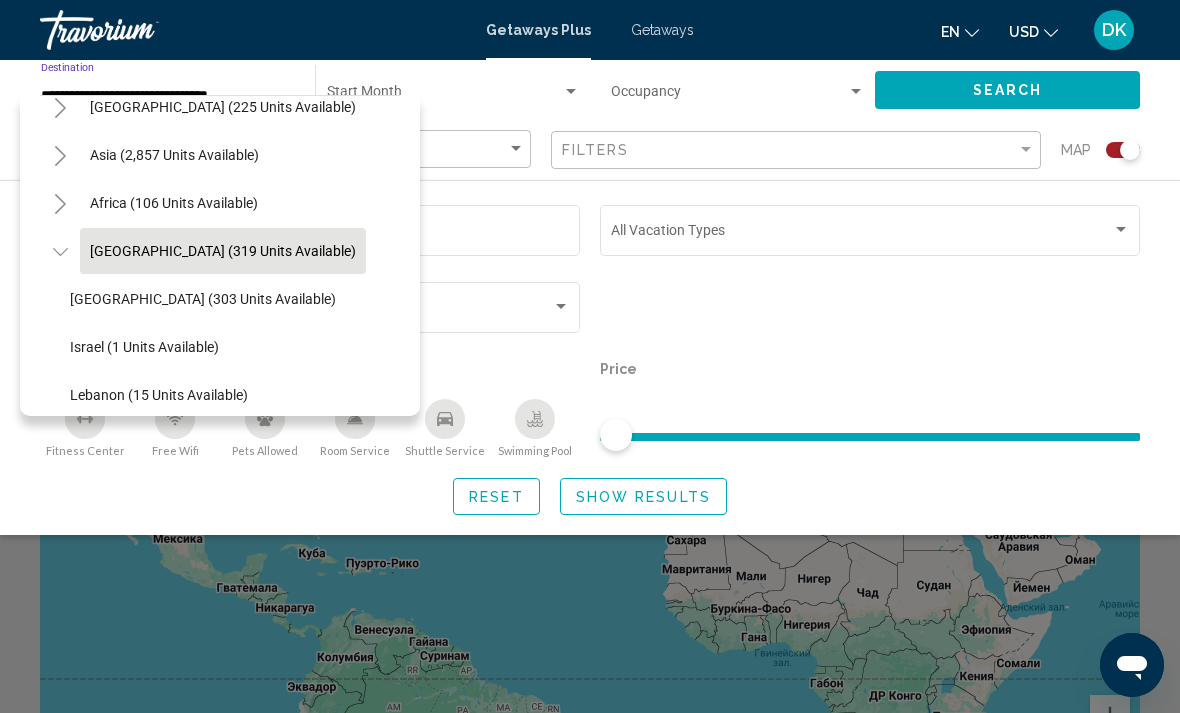 click 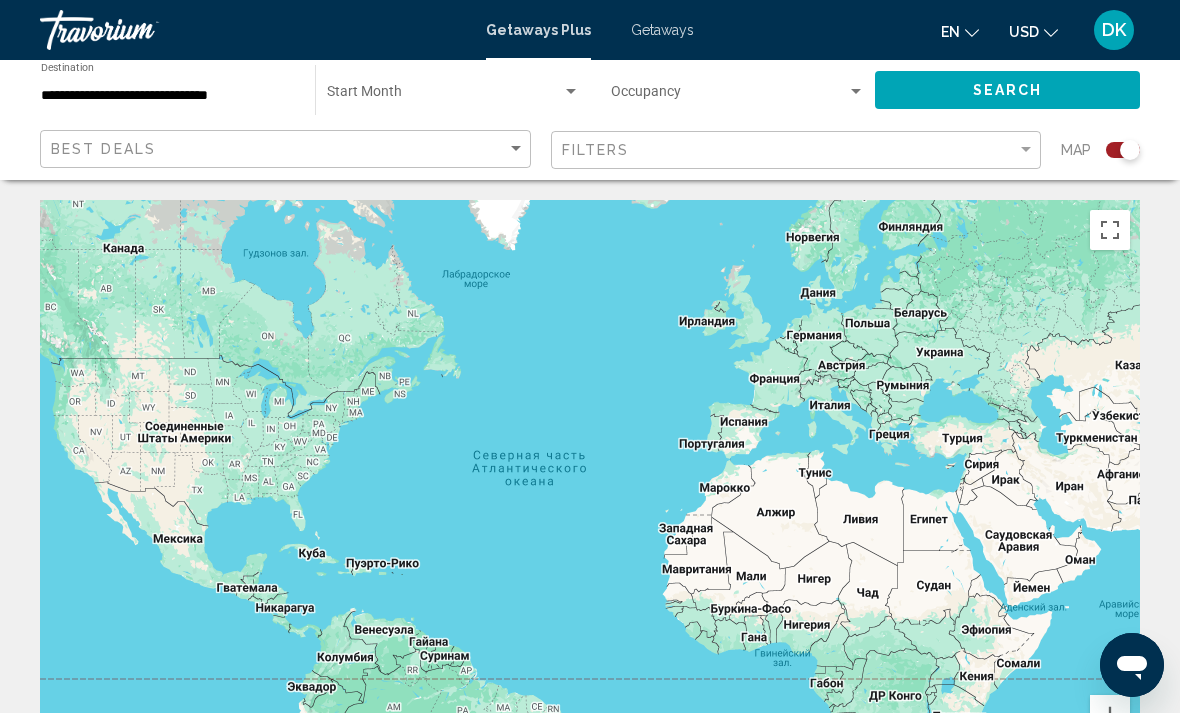 click on "**********" 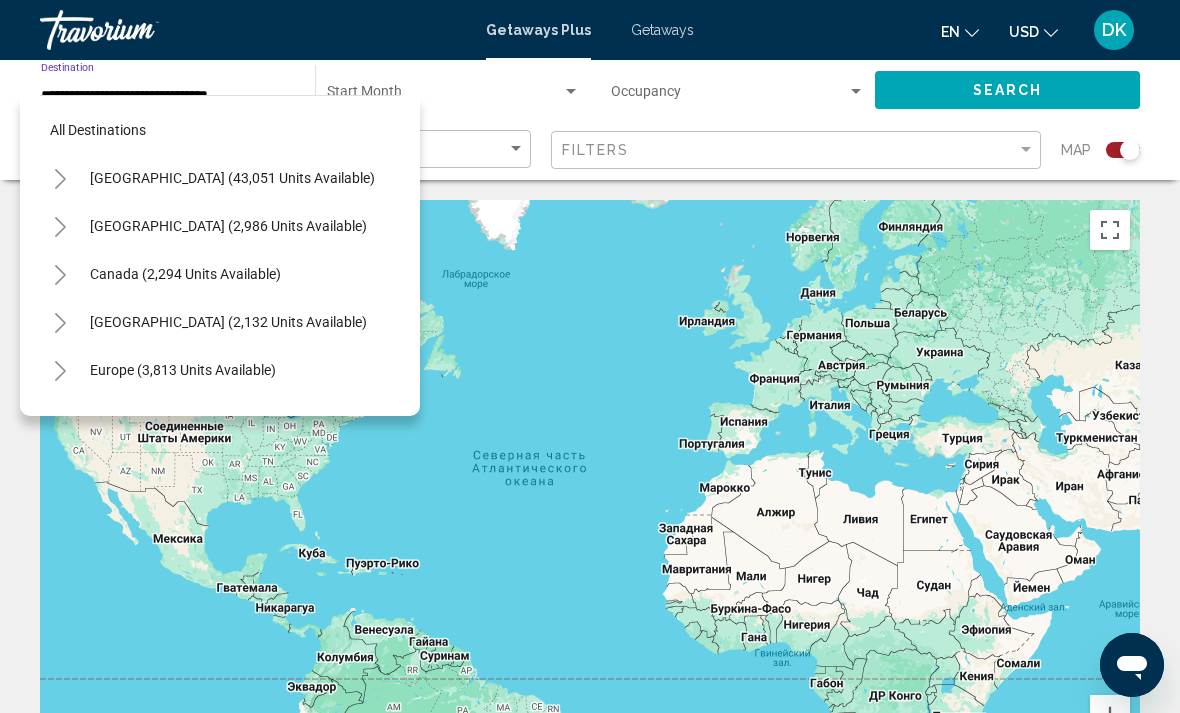 scroll, scrollTop: 455, scrollLeft: 0, axis: vertical 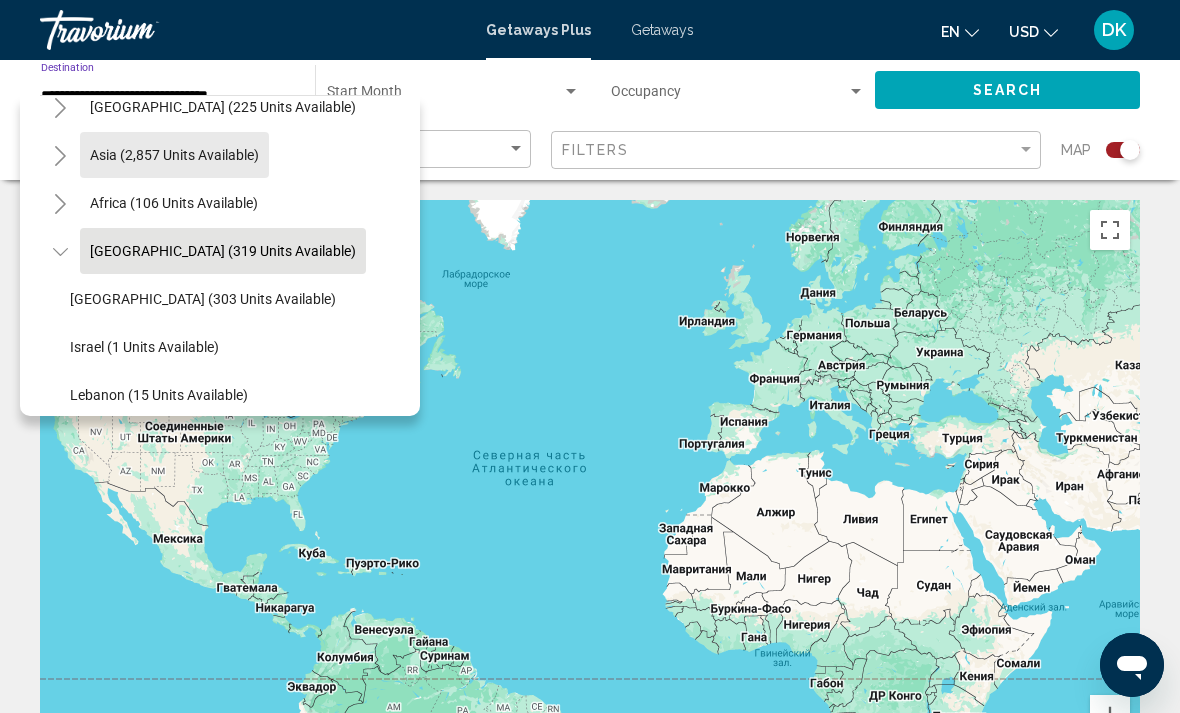 click on "Asia (2,857 units available)" at bounding box center (174, 203) 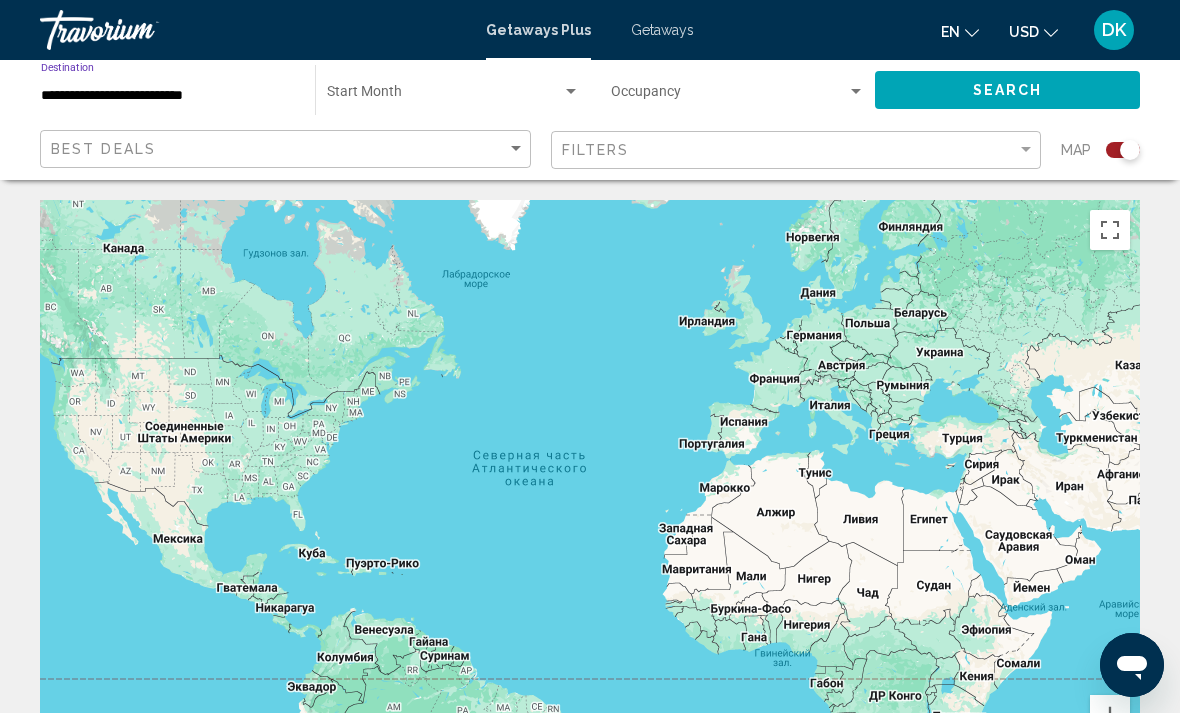 click at bounding box center [571, 92] 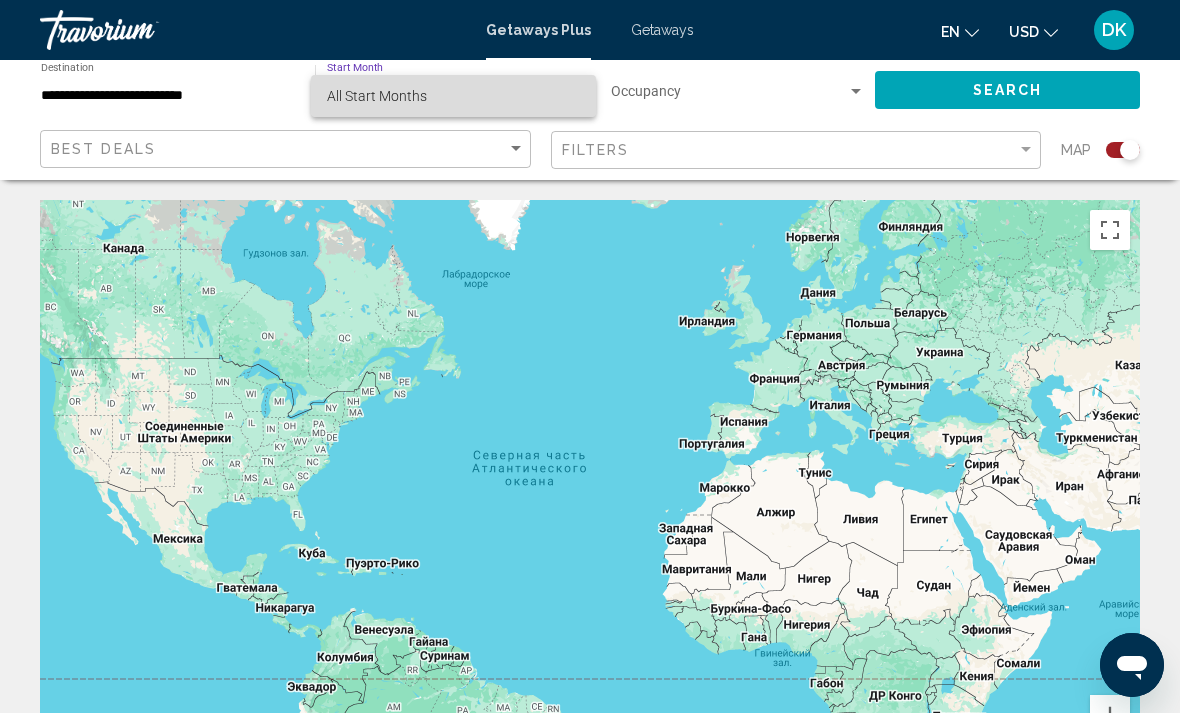 click on "All Start Months" at bounding box center (453, 96) 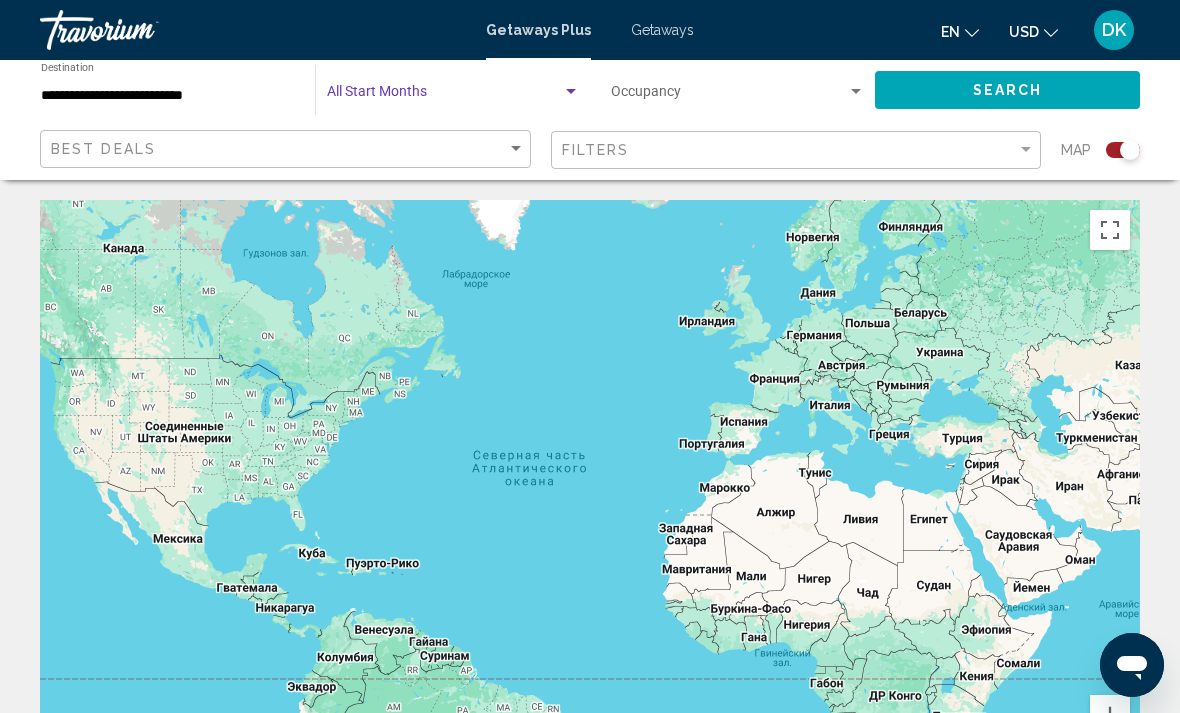 click at bounding box center [856, 92] 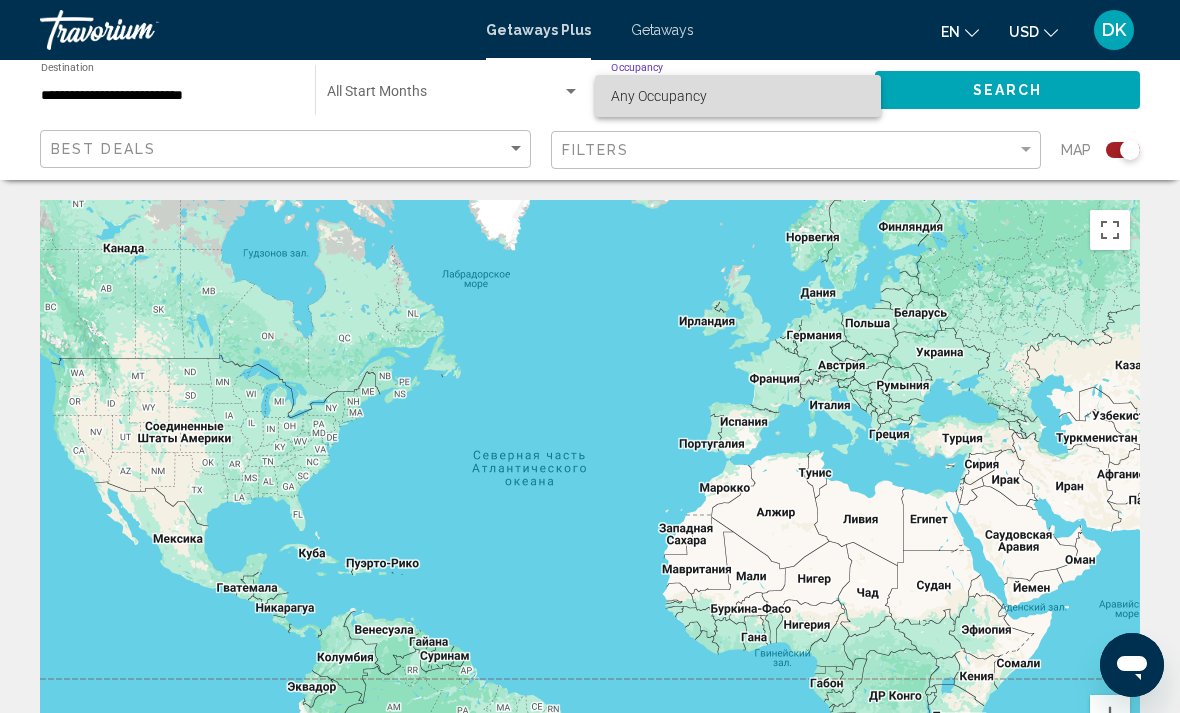click on "Any Occupancy" at bounding box center [738, 96] 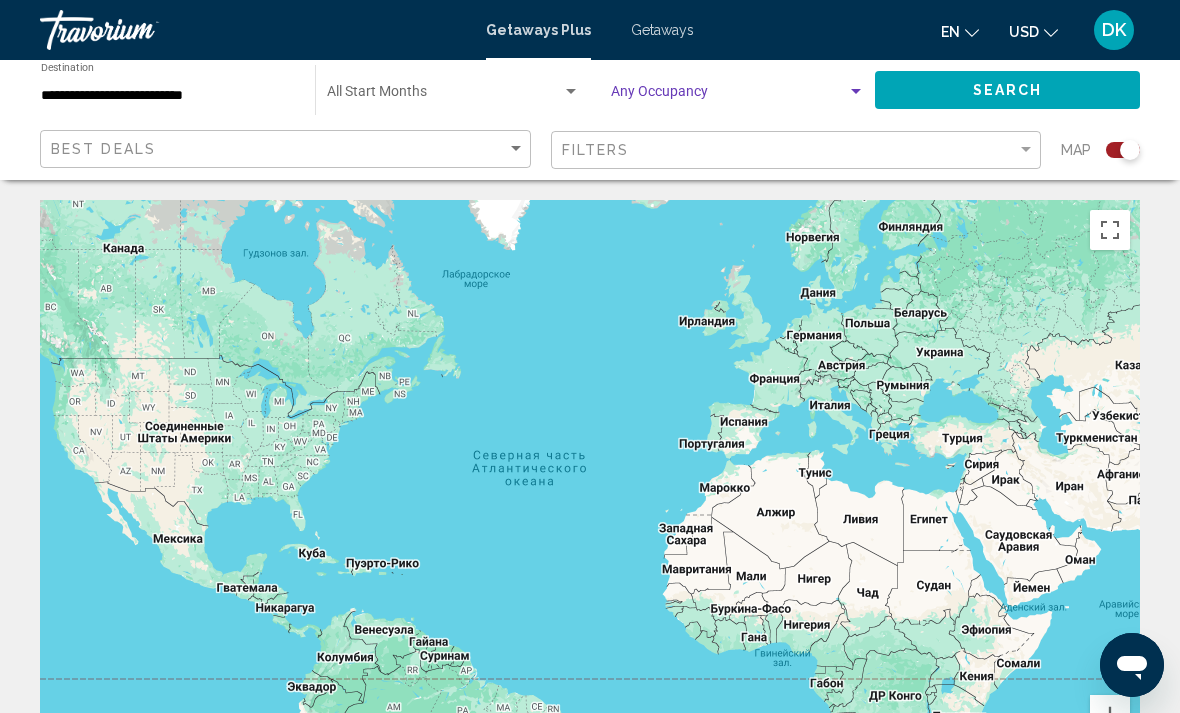 click on "Search" 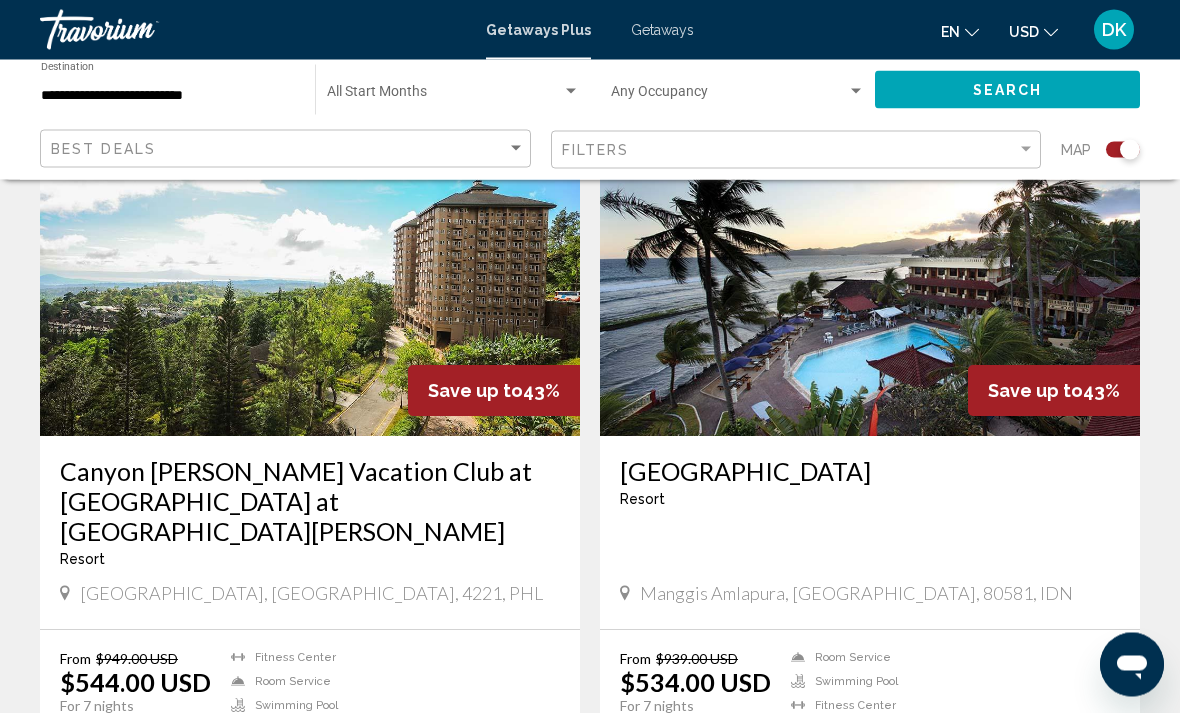 scroll, scrollTop: 2724, scrollLeft: 0, axis: vertical 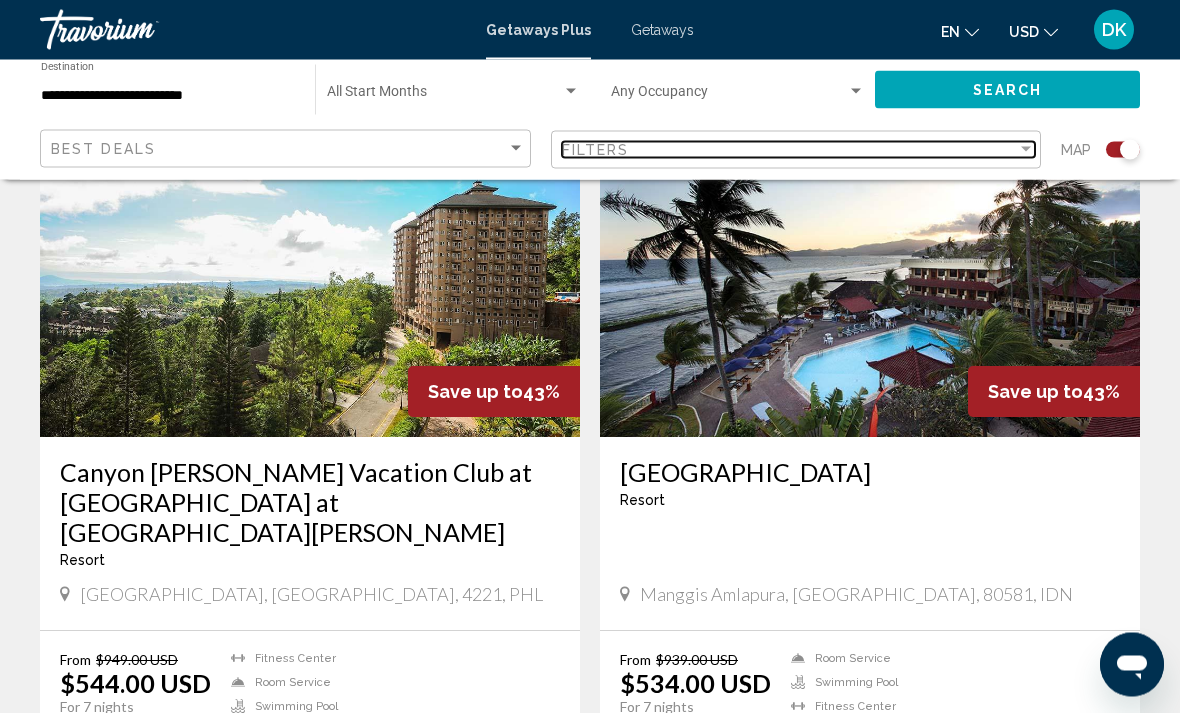 click on "Filters" at bounding box center (790, 150) 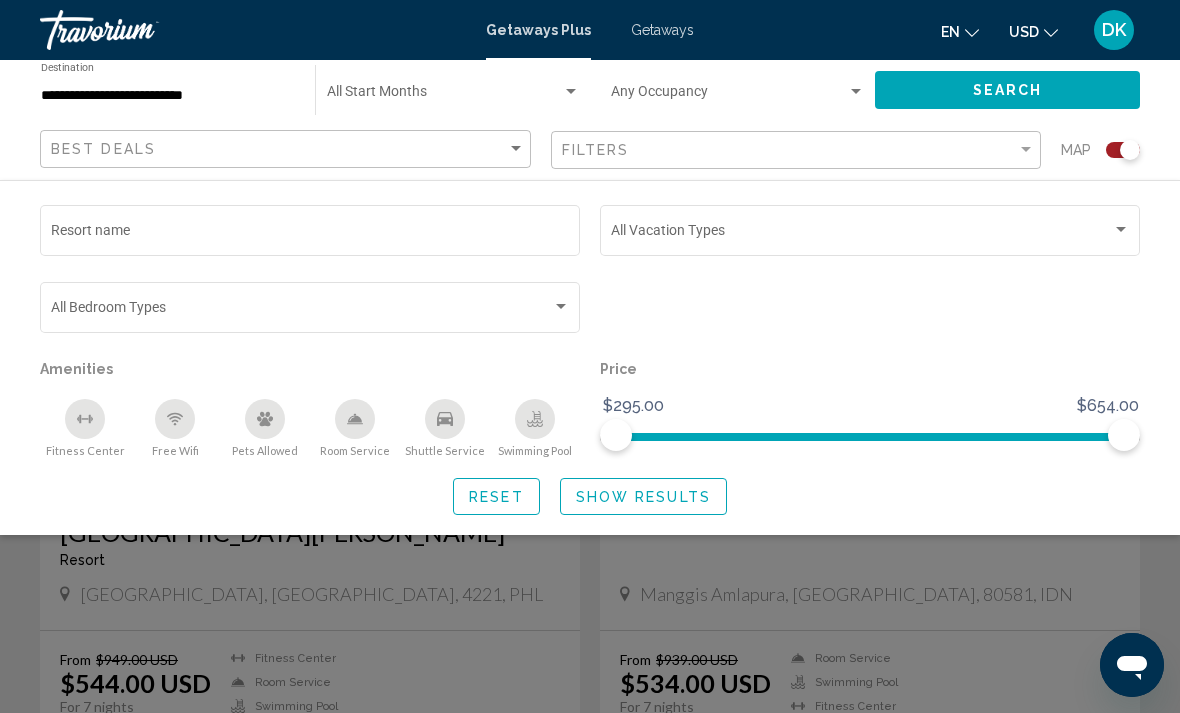 click 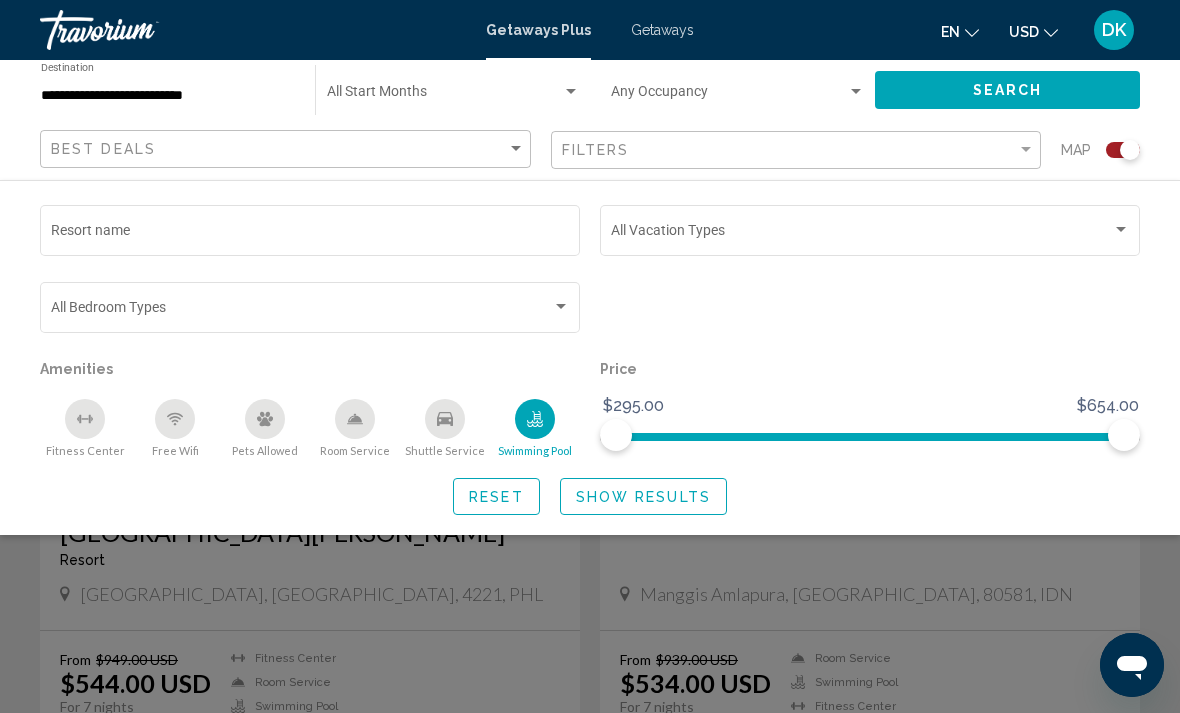 click 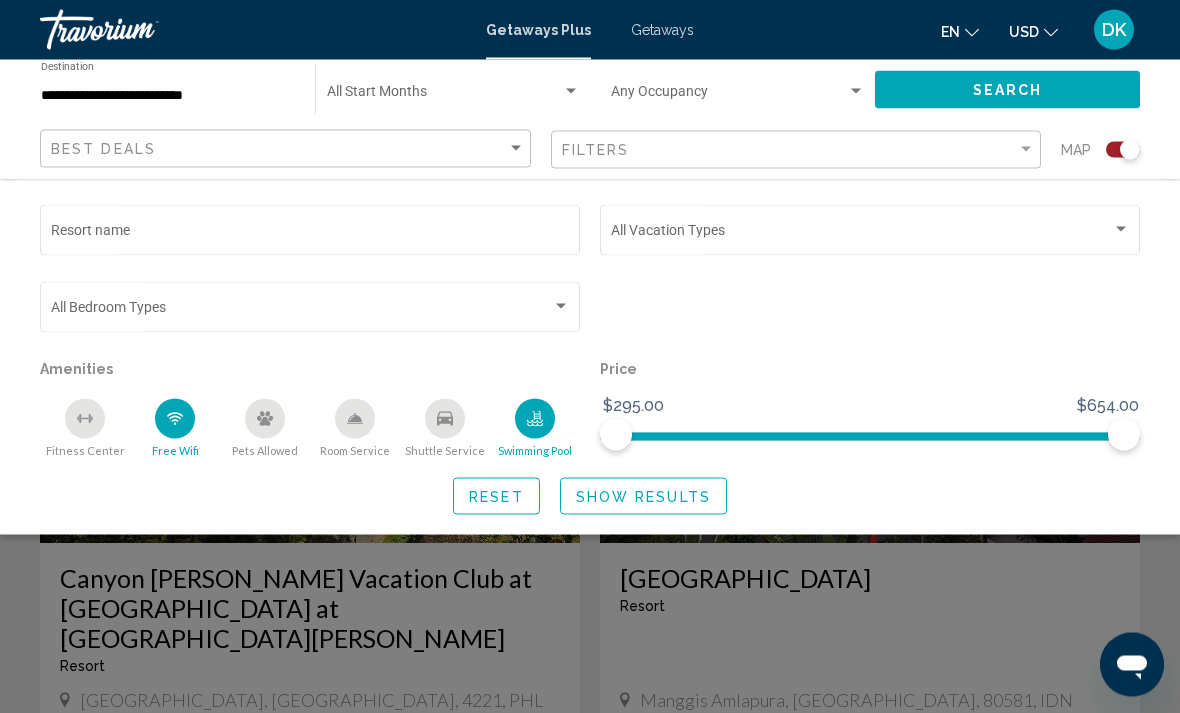 scroll, scrollTop: 2619, scrollLeft: 0, axis: vertical 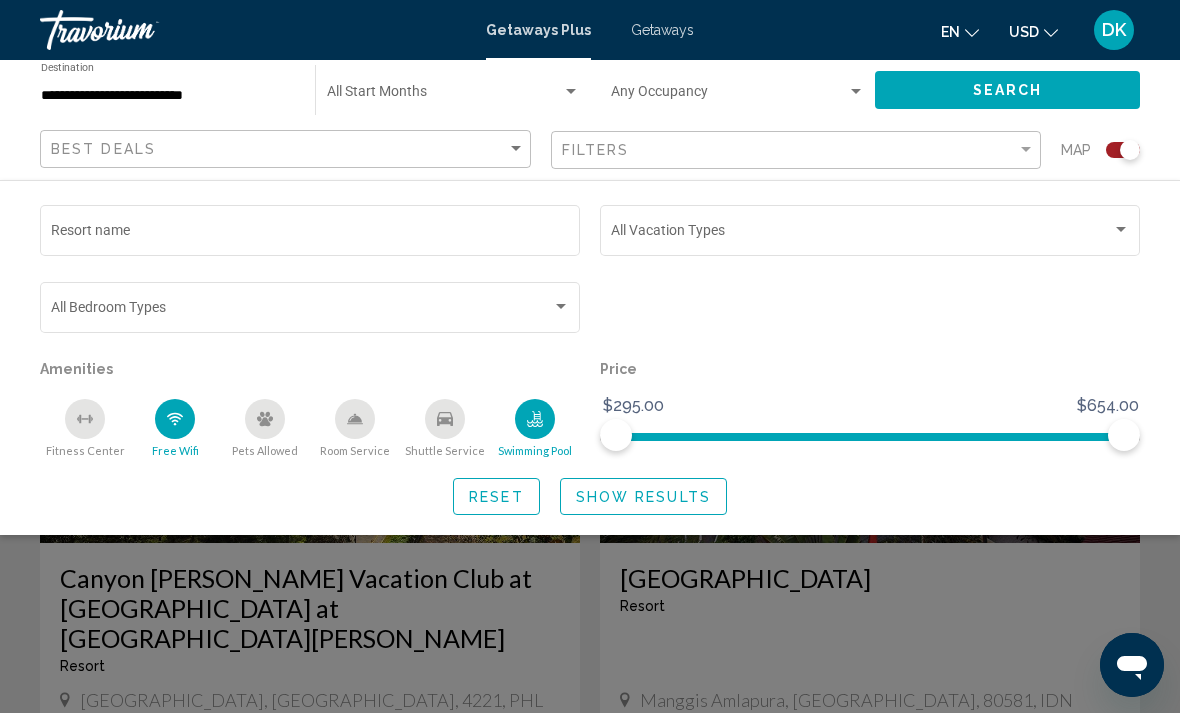 click at bounding box center [1121, 230] 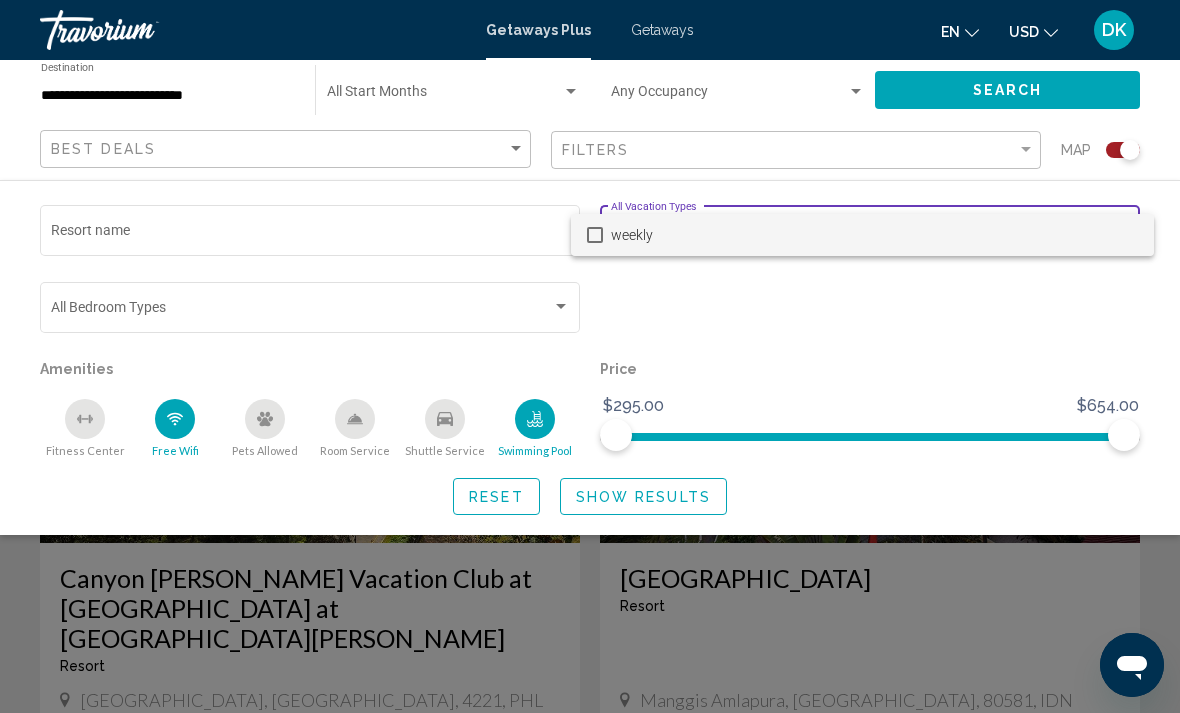 click at bounding box center [590, 356] 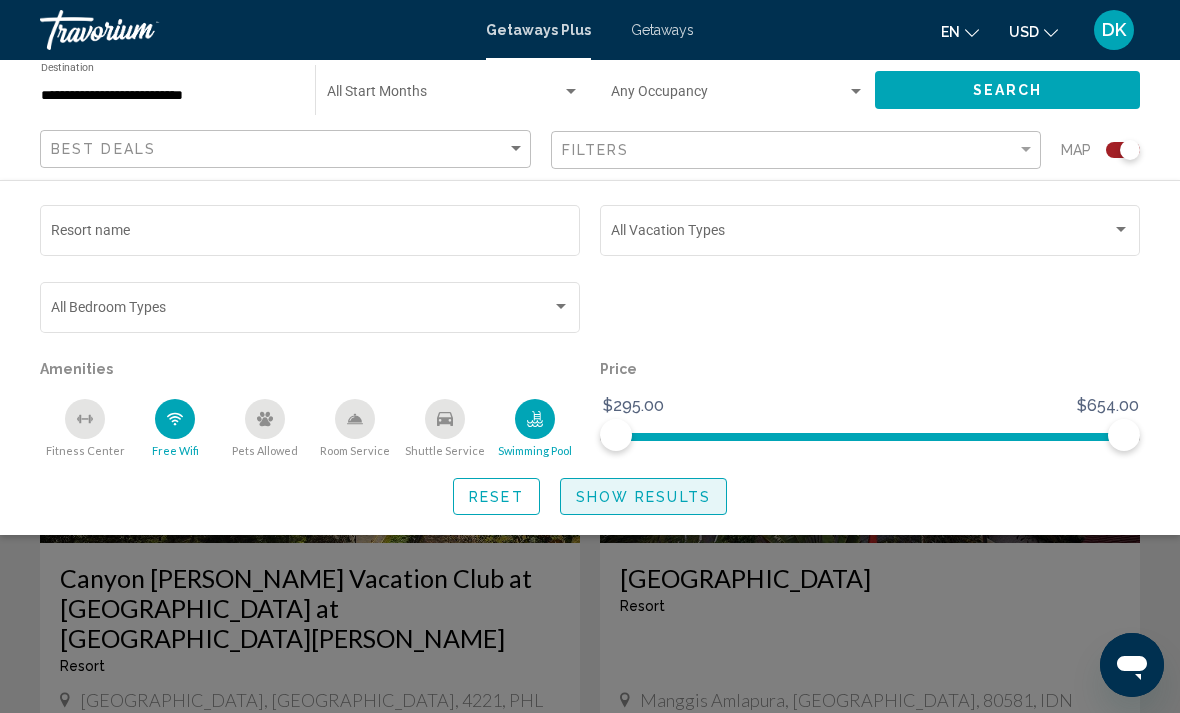 click on "Show Results" 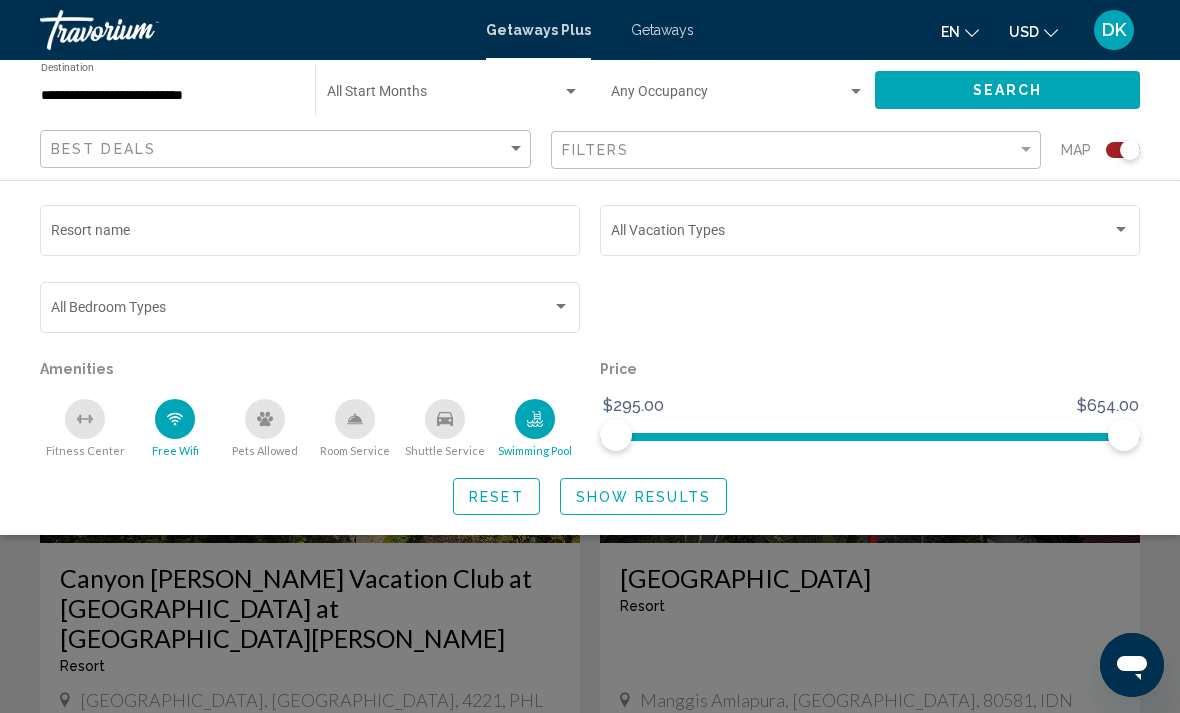 click on "Show Results" 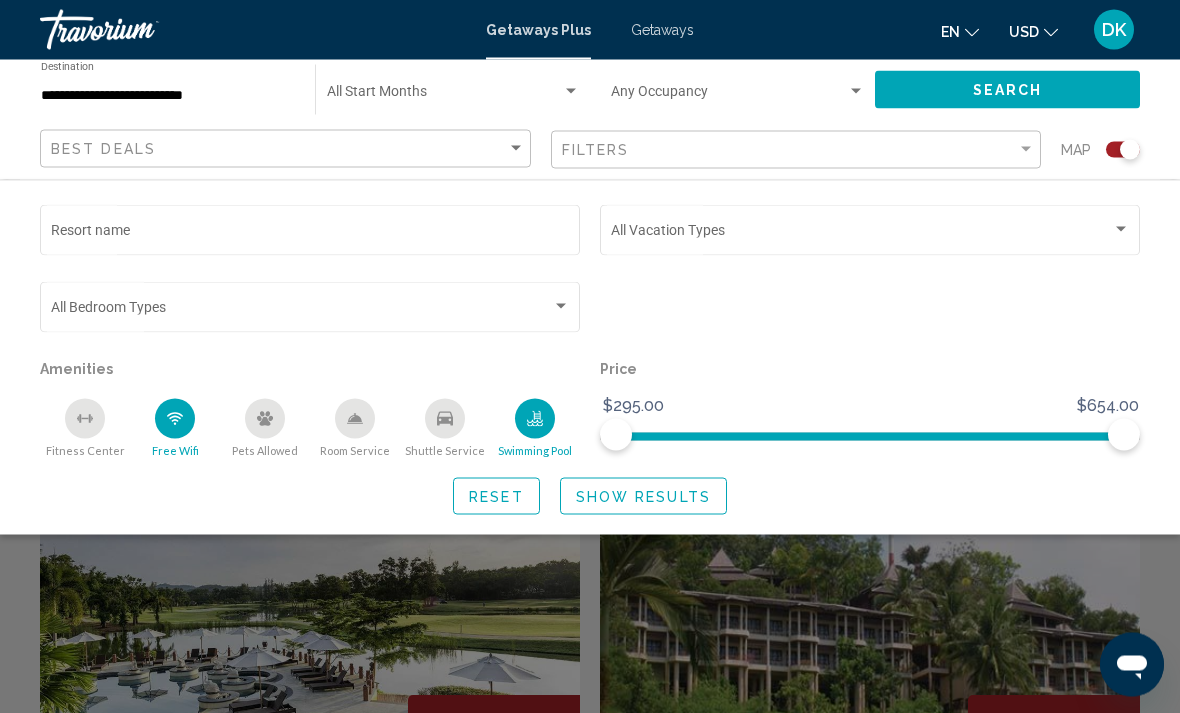 scroll, scrollTop: 3099, scrollLeft: 0, axis: vertical 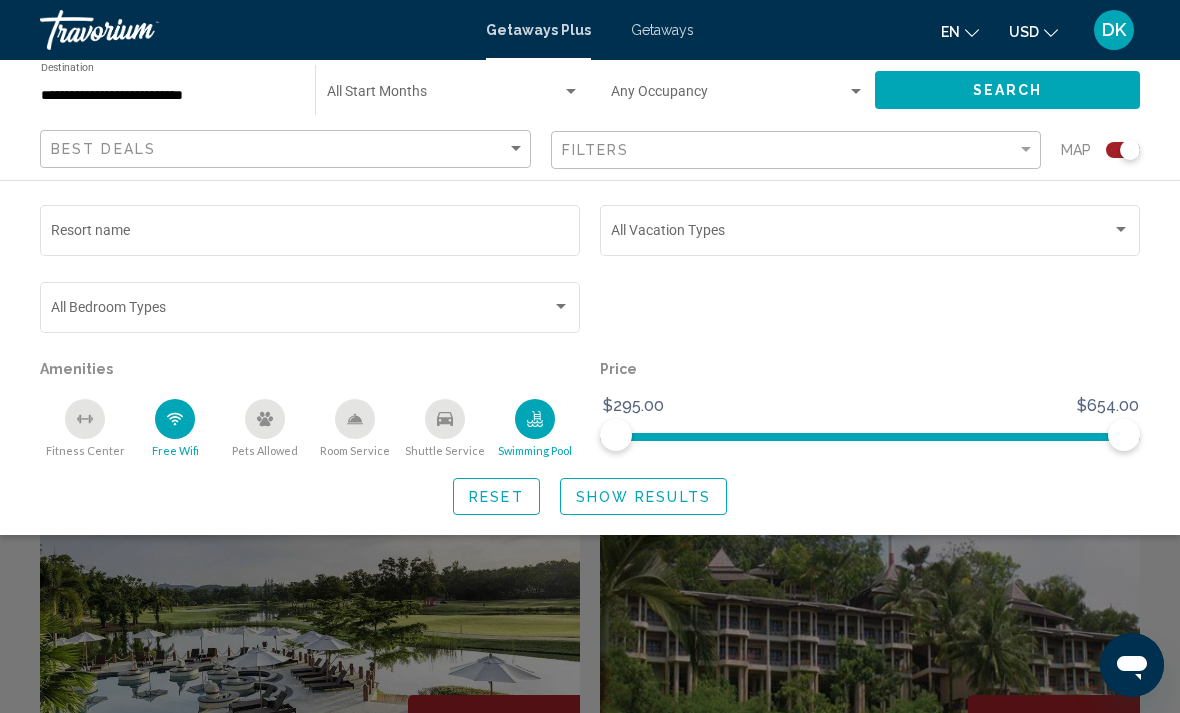 click on "Show Results" 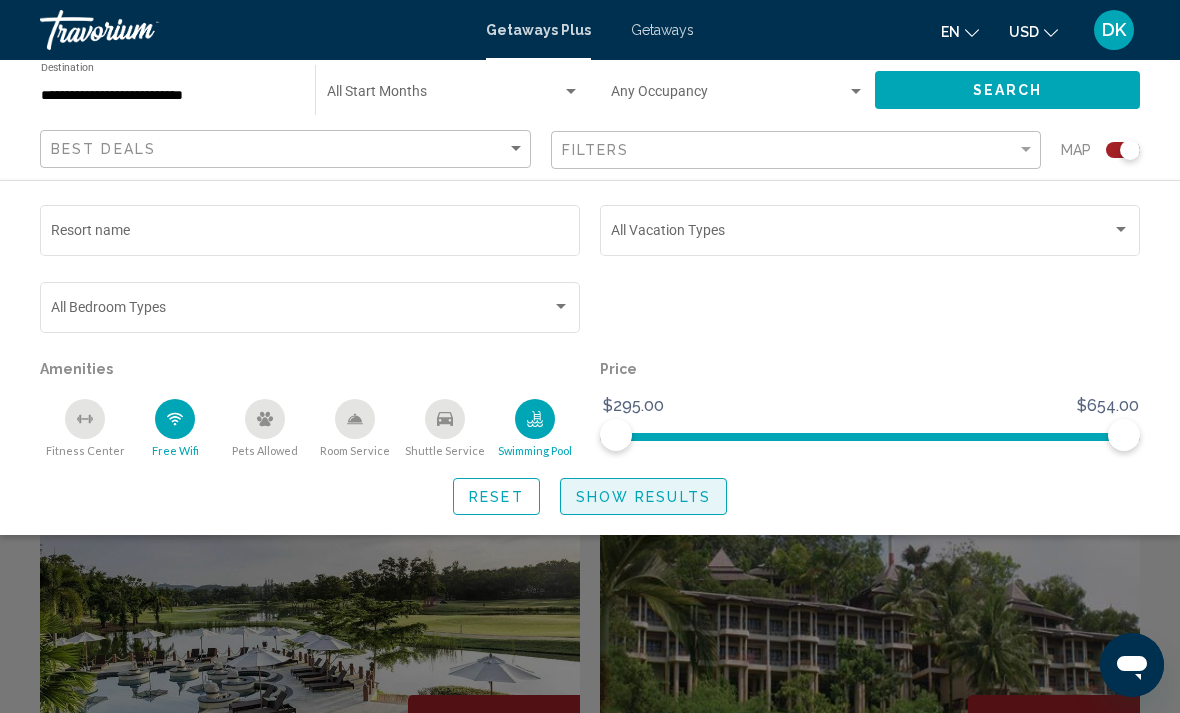 click on "Show Results" 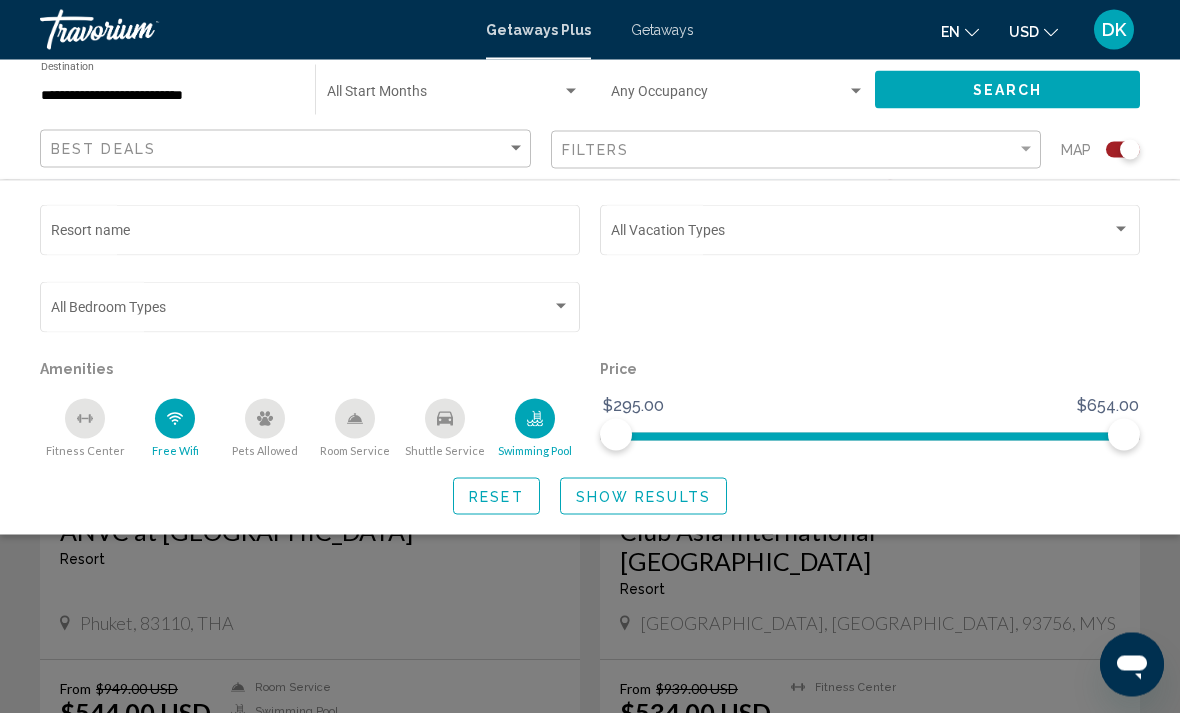 scroll, scrollTop: 3259, scrollLeft: 0, axis: vertical 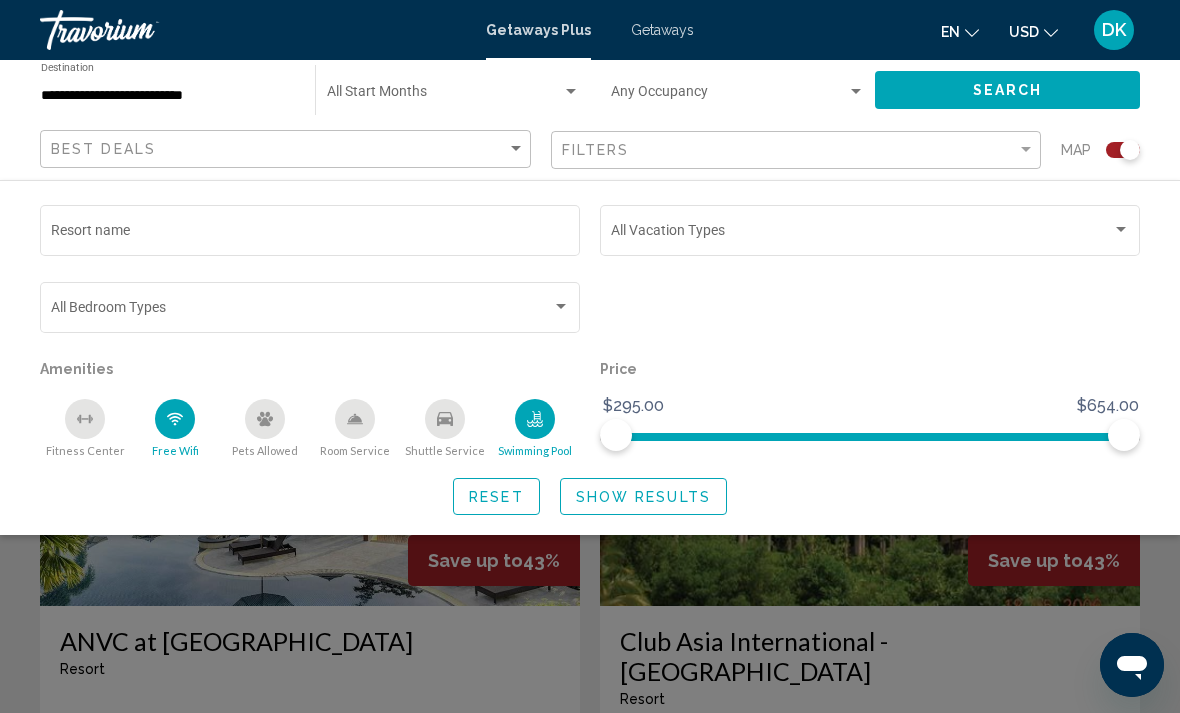 click on "Reset" 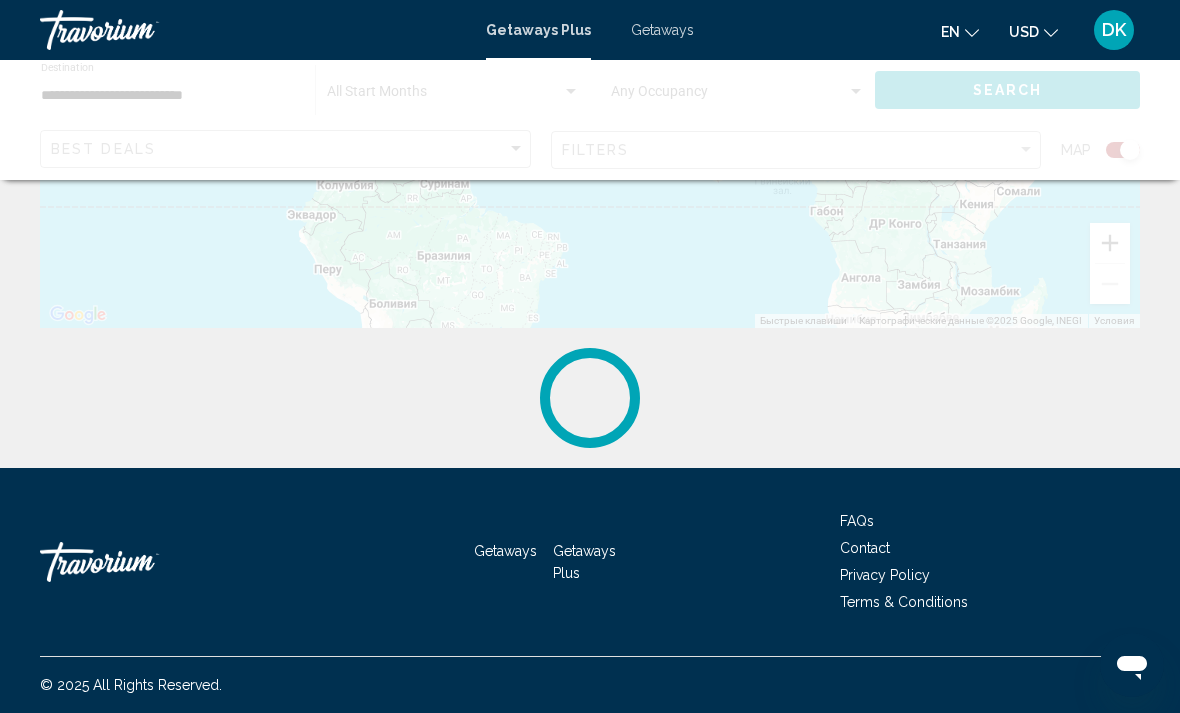 scroll, scrollTop: 0, scrollLeft: 0, axis: both 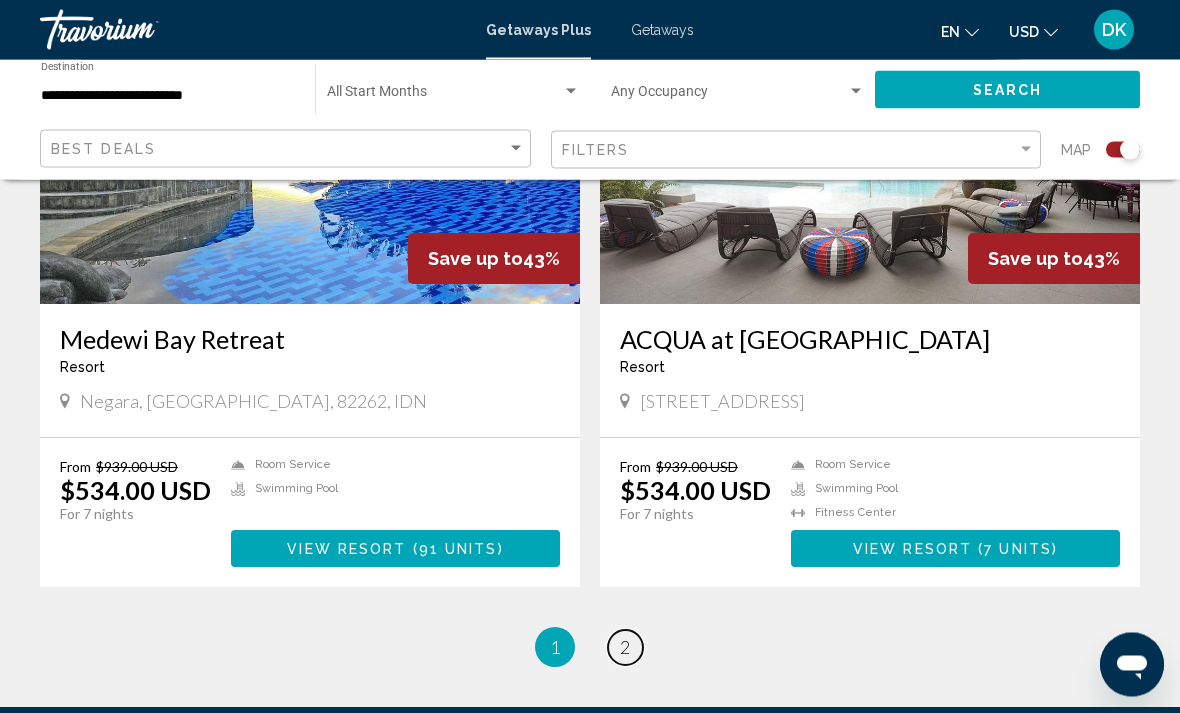 click on "2" at bounding box center (625, 648) 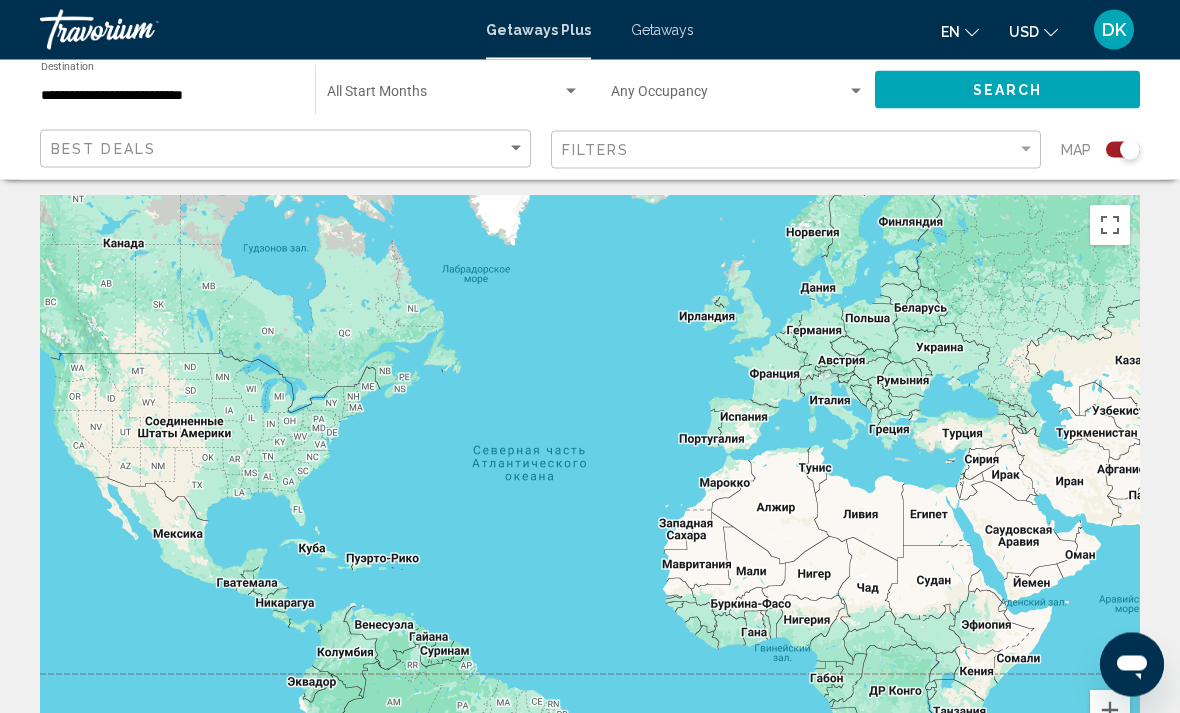 scroll, scrollTop: 0, scrollLeft: 0, axis: both 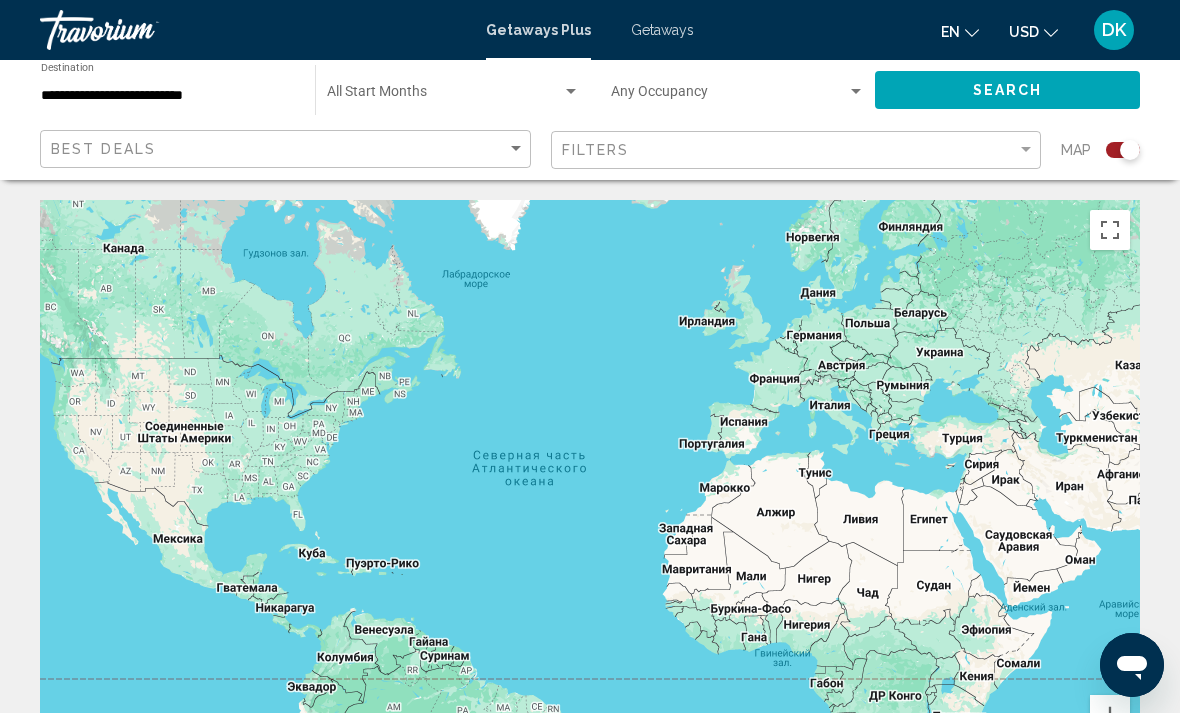 click on "**********" at bounding box center [168, 96] 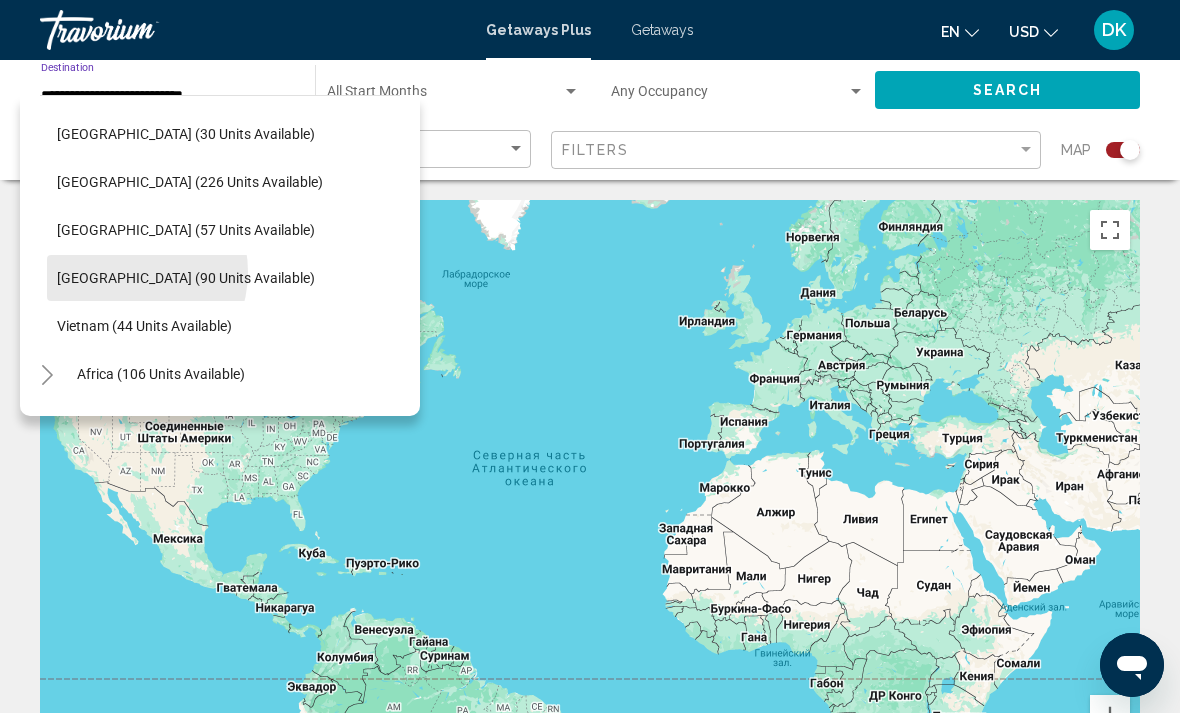 scroll, scrollTop: 787, scrollLeft: 14, axis: both 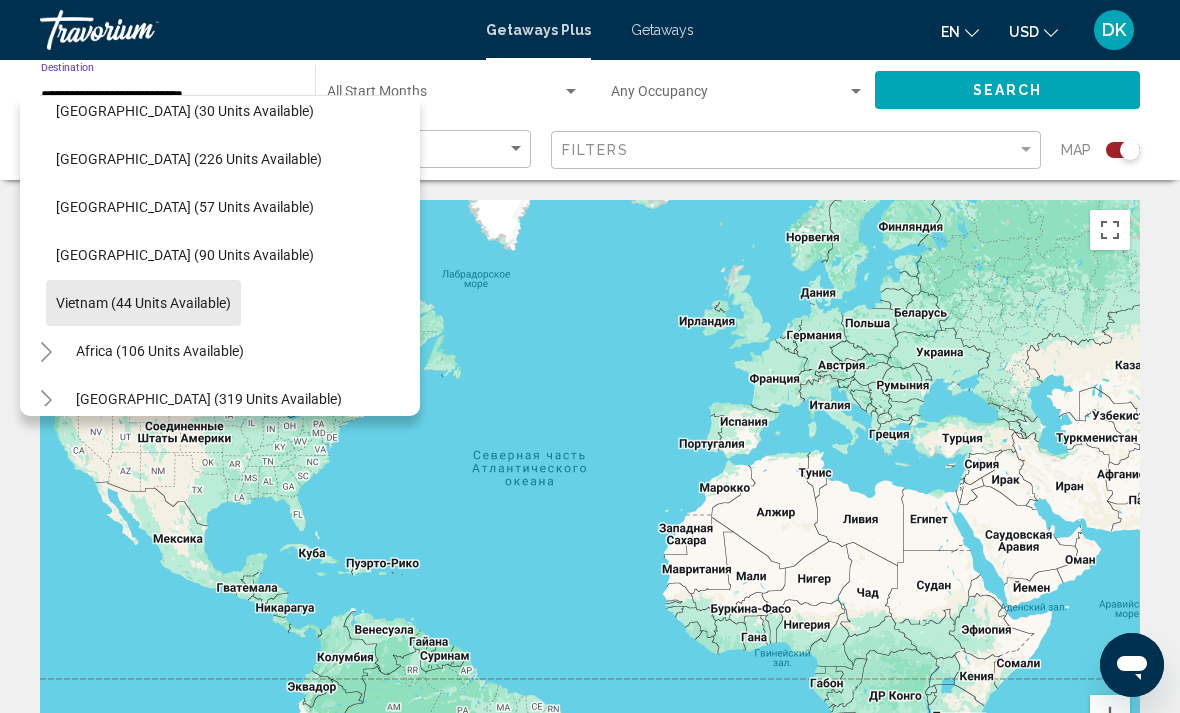 click on "Vietnam (44 units available)" 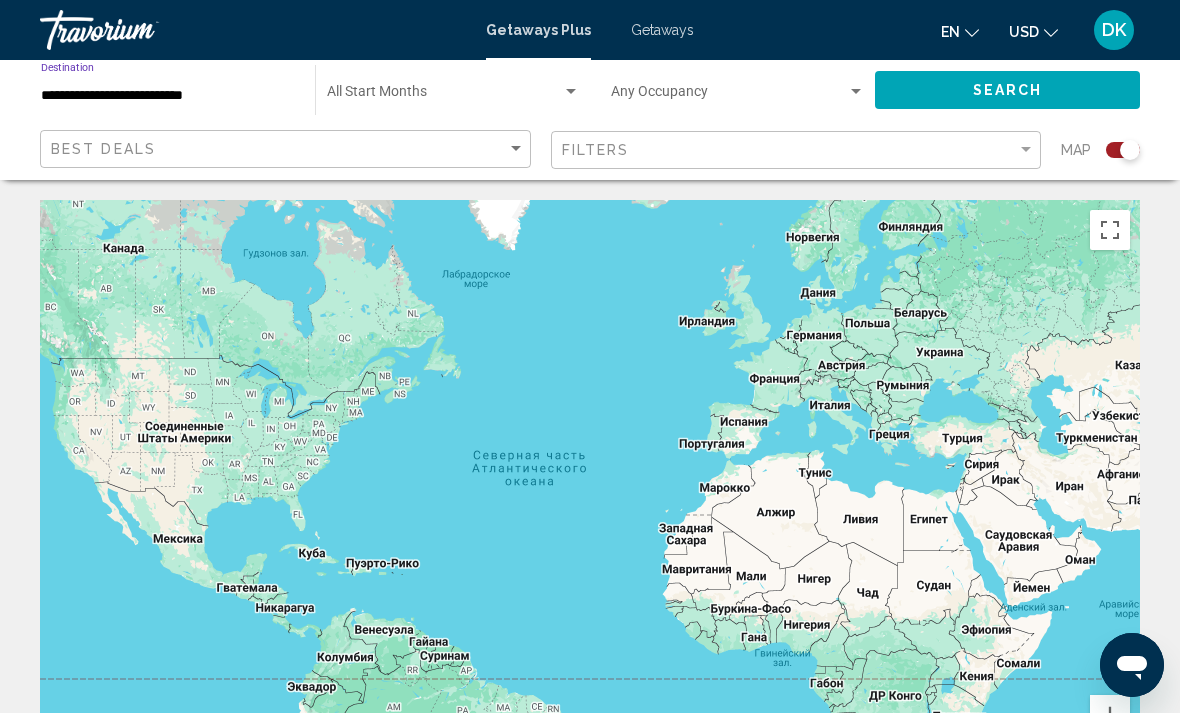 click on "Search" 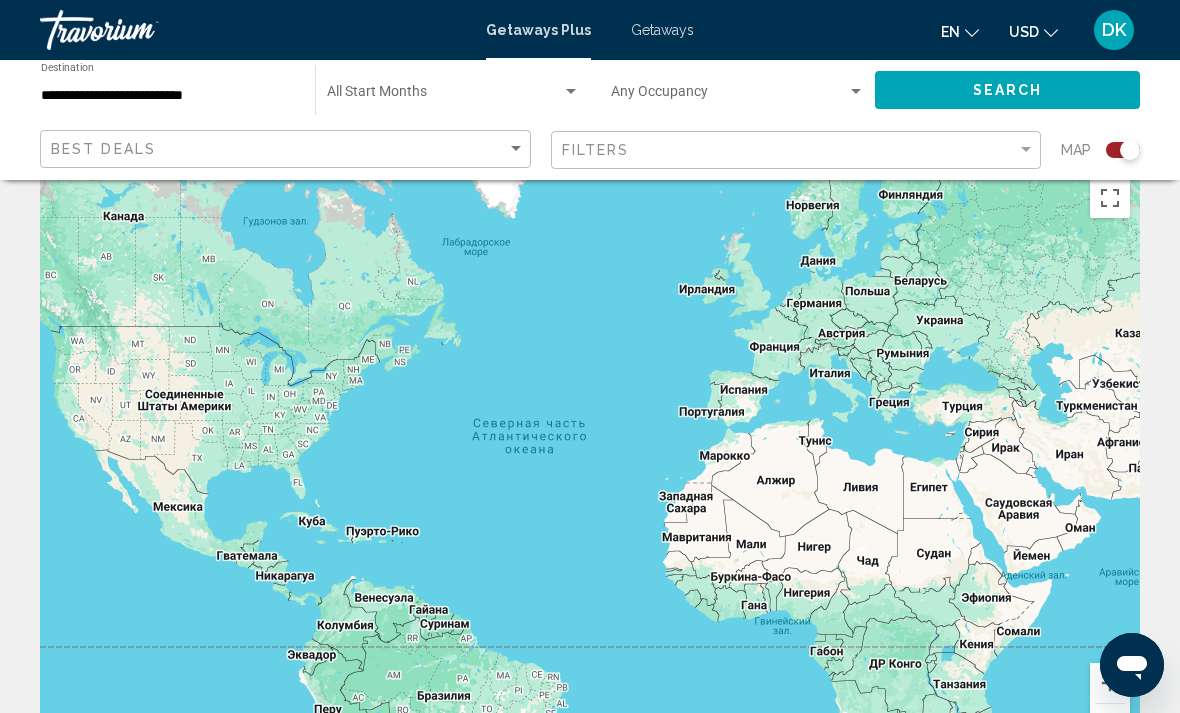 scroll, scrollTop: 0, scrollLeft: 0, axis: both 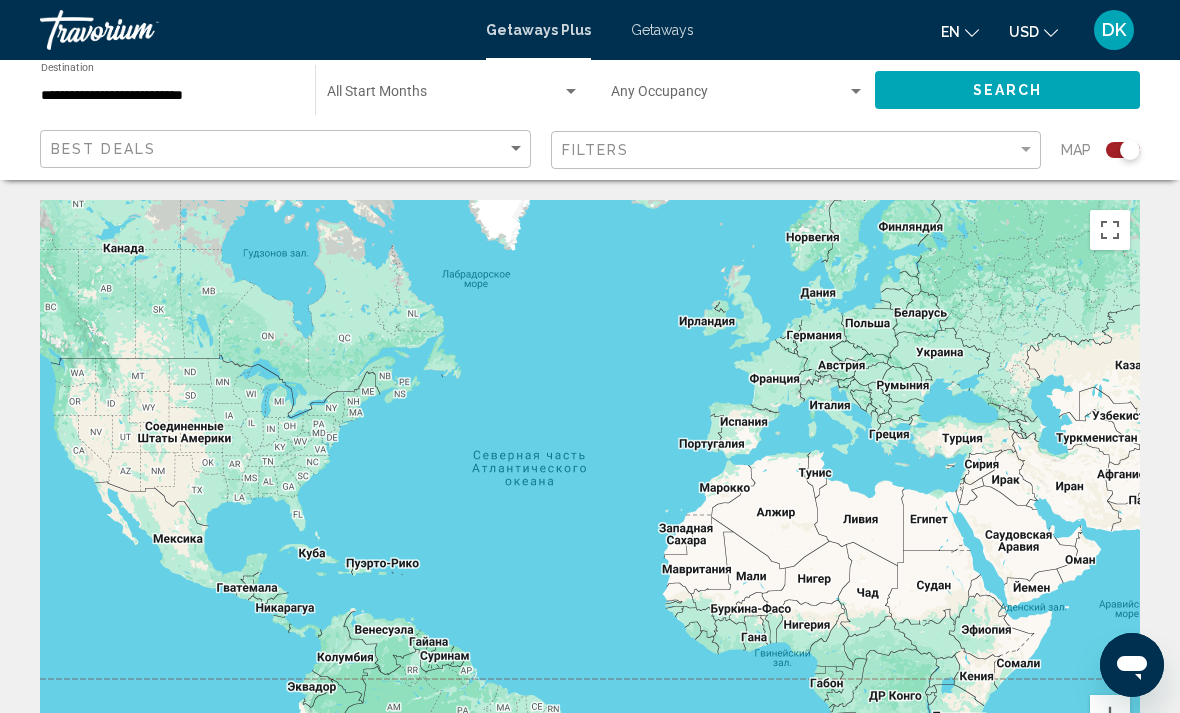 click on "**********" at bounding box center [168, 96] 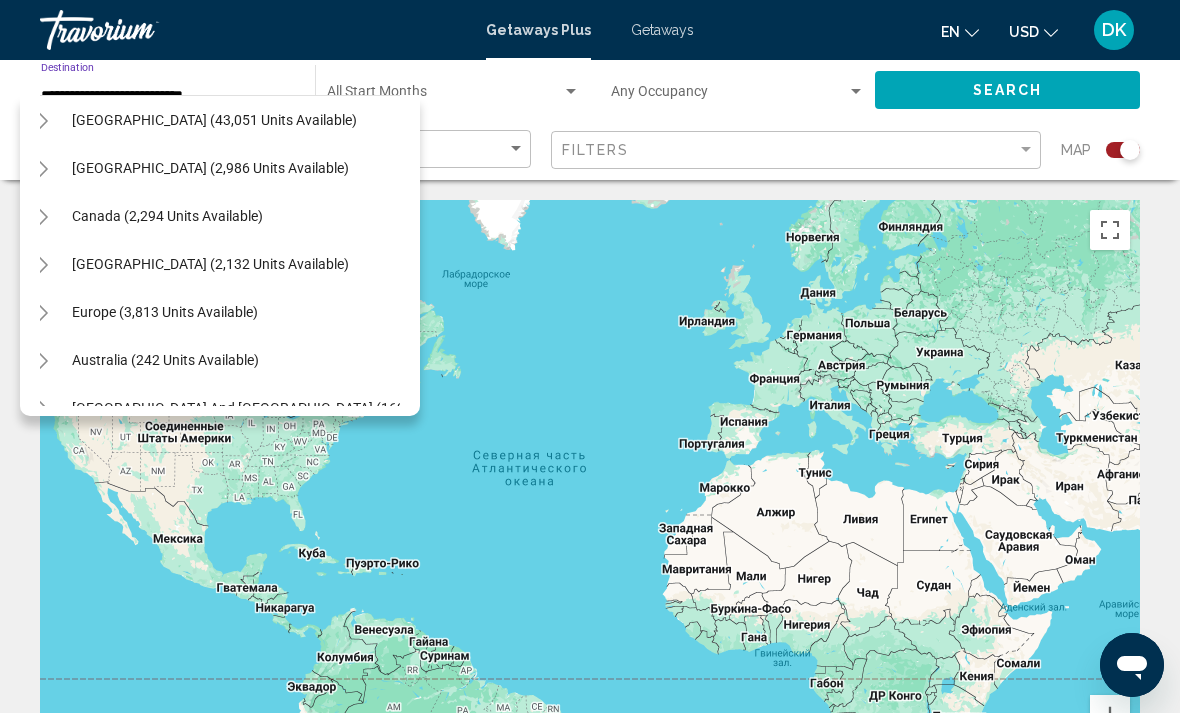 scroll, scrollTop: 56, scrollLeft: 18, axis: both 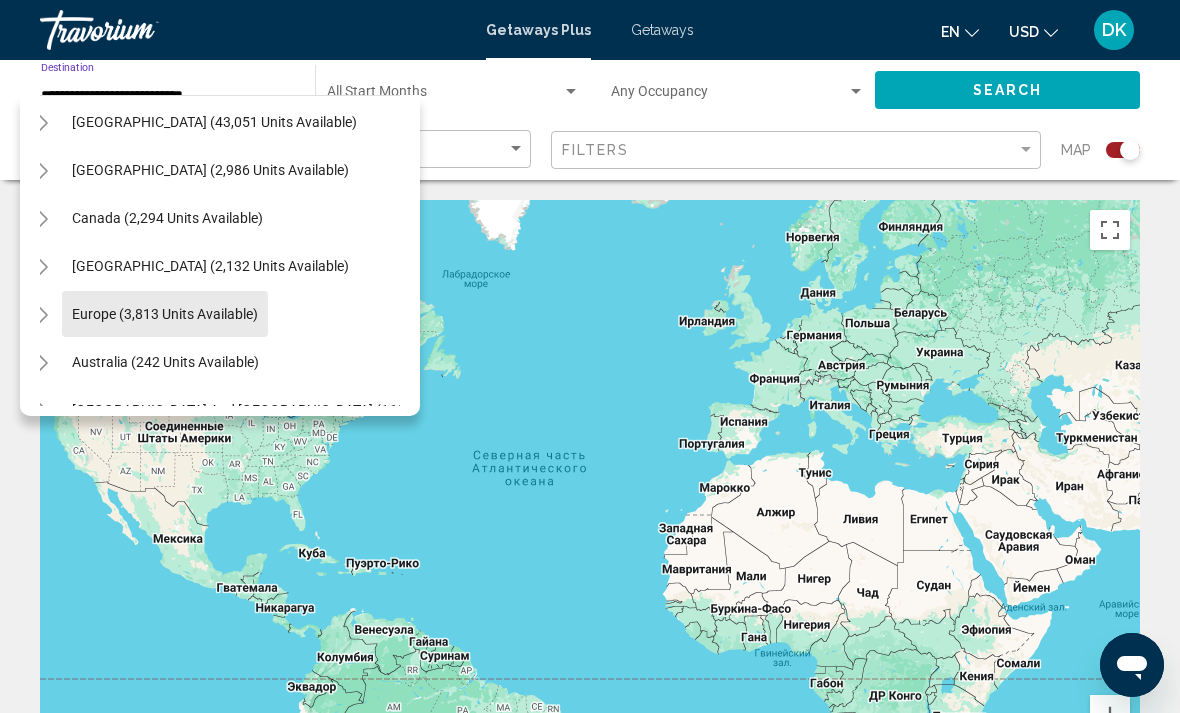 click on "Europe (3,813 units available)" at bounding box center [165, 362] 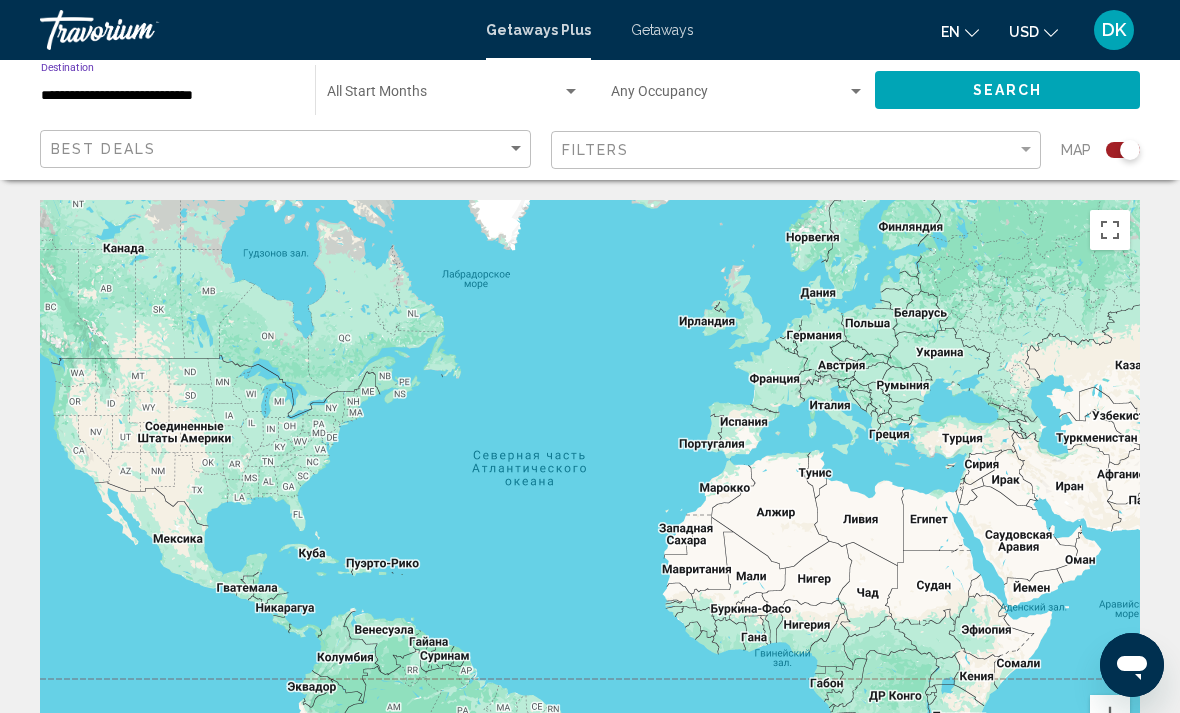 click on "Search" 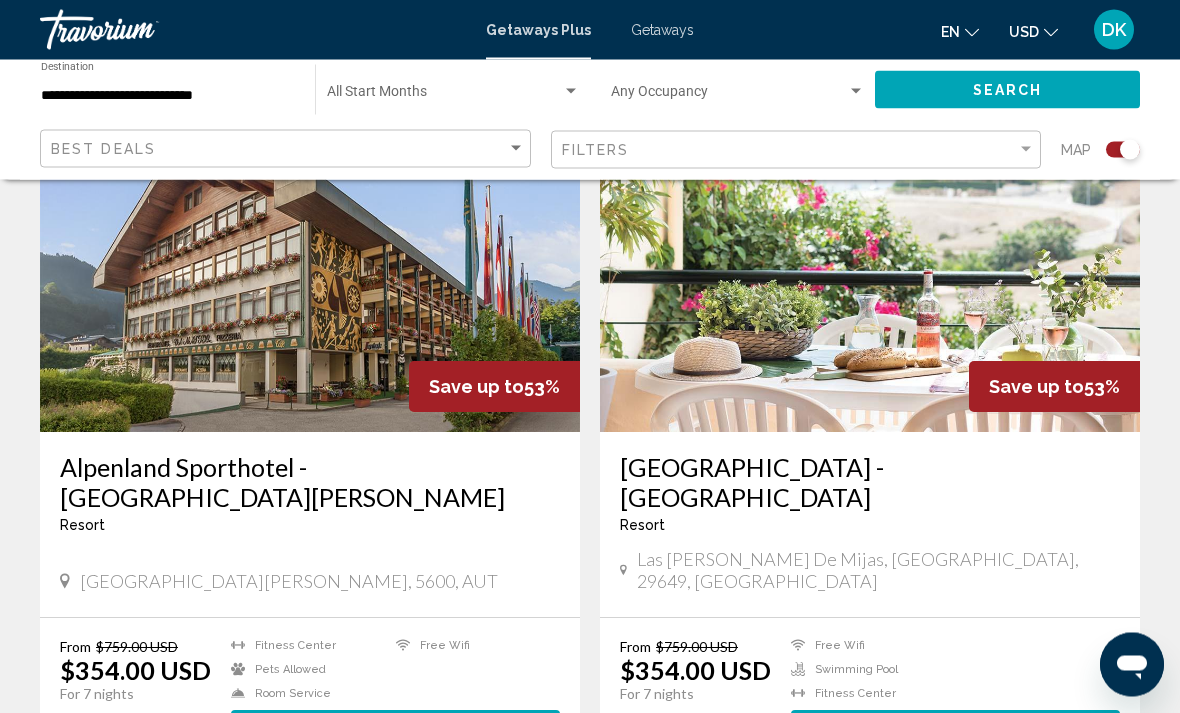 scroll, scrollTop: 2768, scrollLeft: 0, axis: vertical 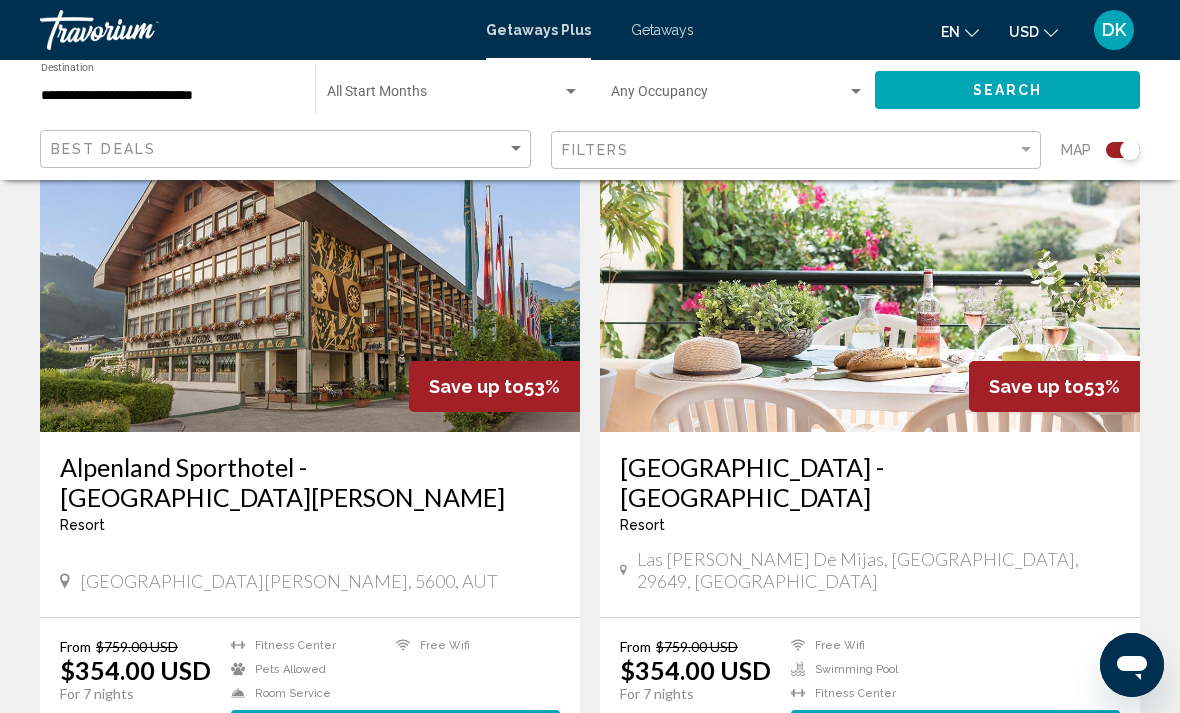 click on "View Resort" at bounding box center (906, 729) 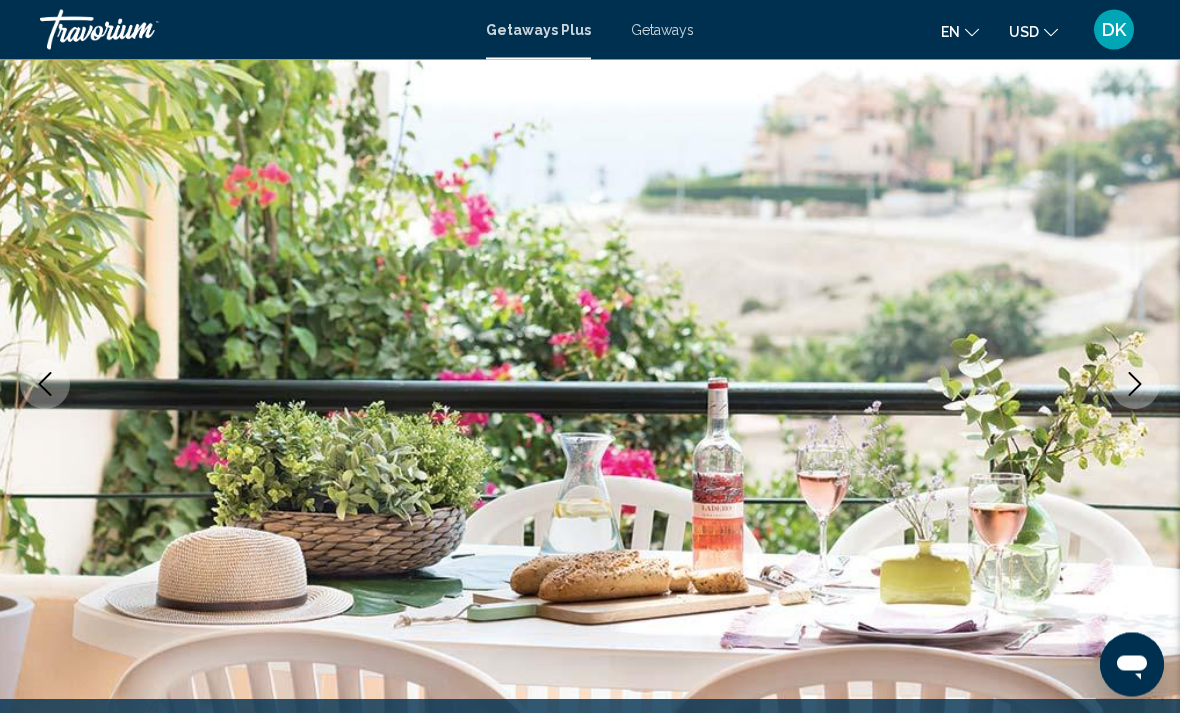 scroll, scrollTop: 151, scrollLeft: 0, axis: vertical 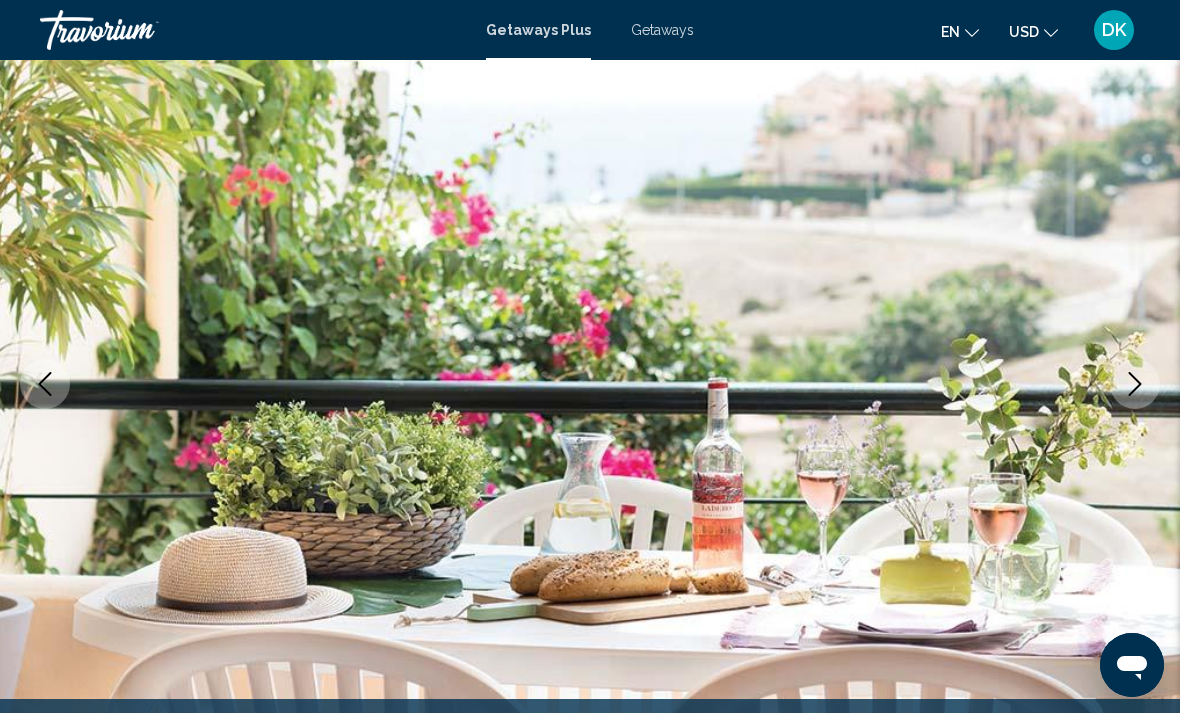 click 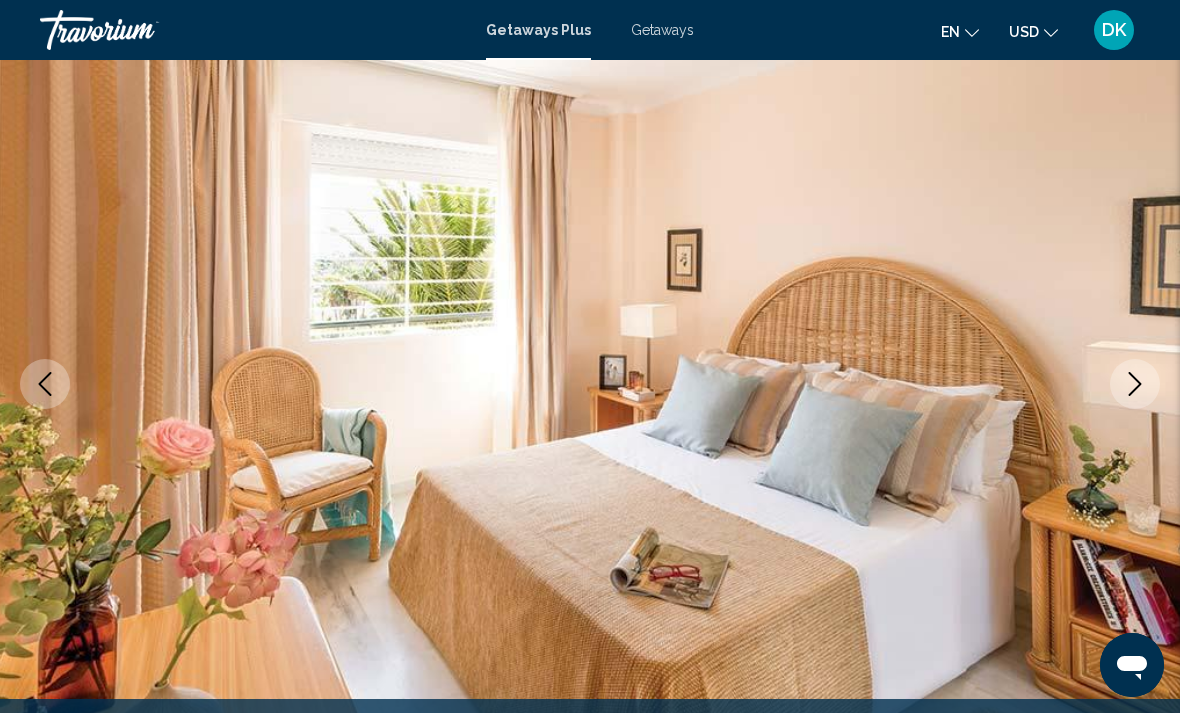 click 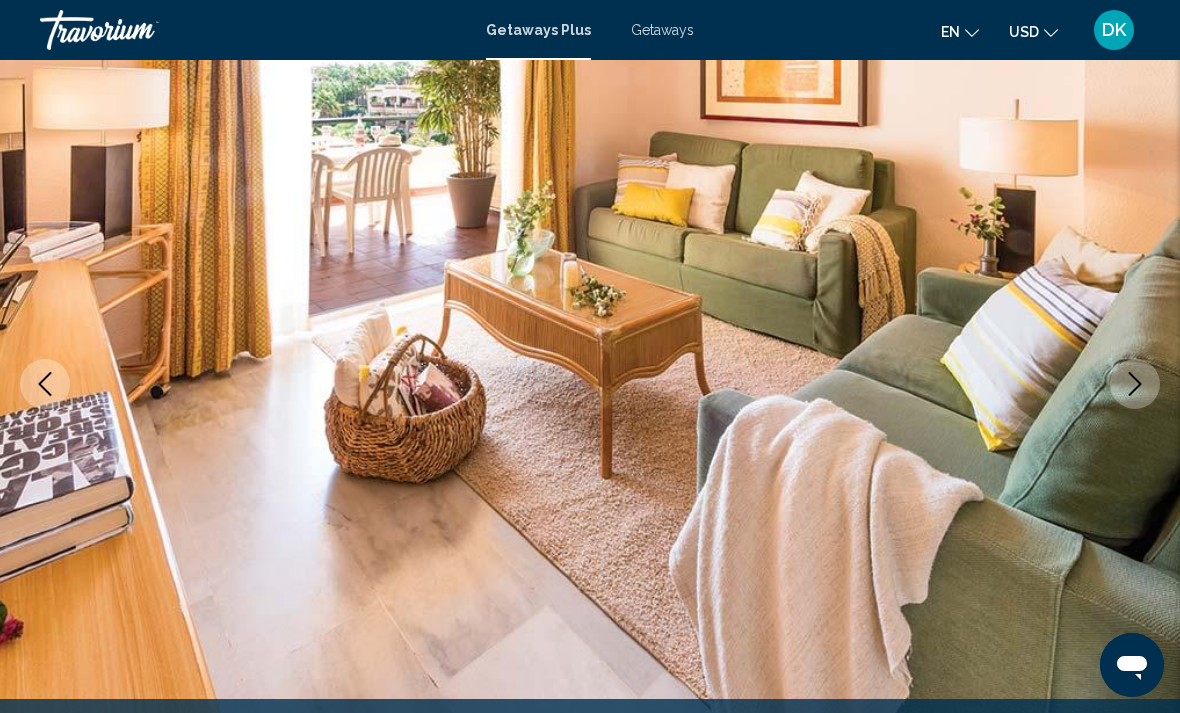 click 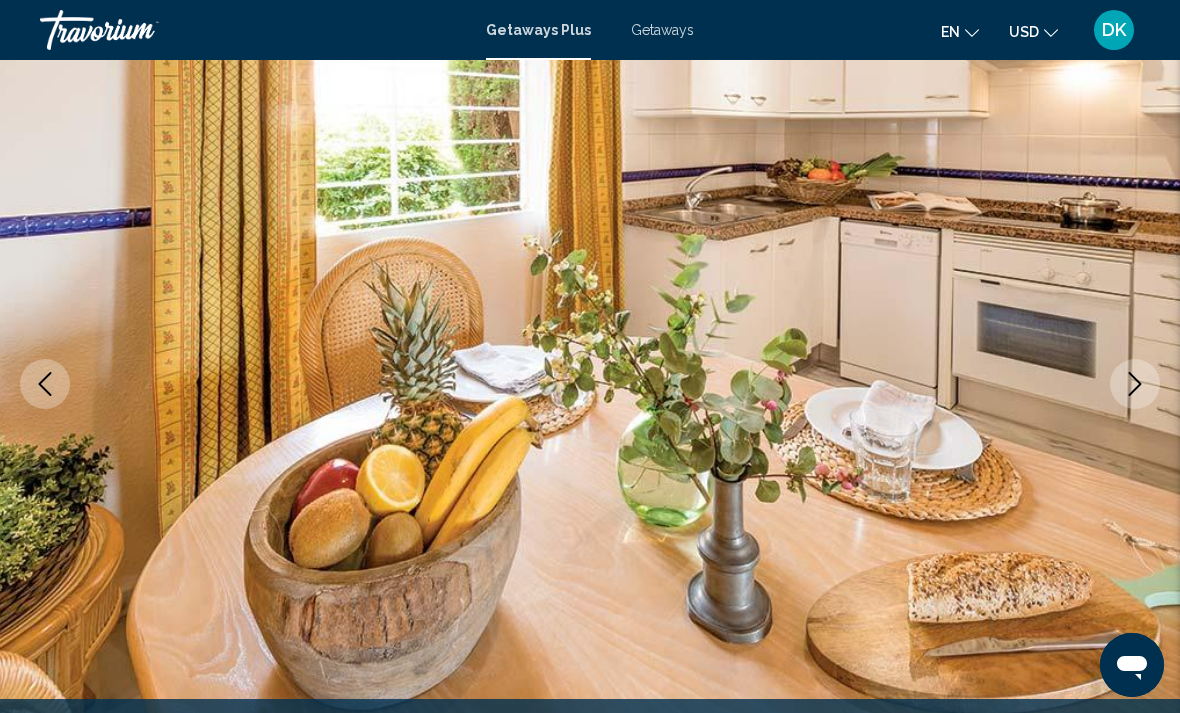 click 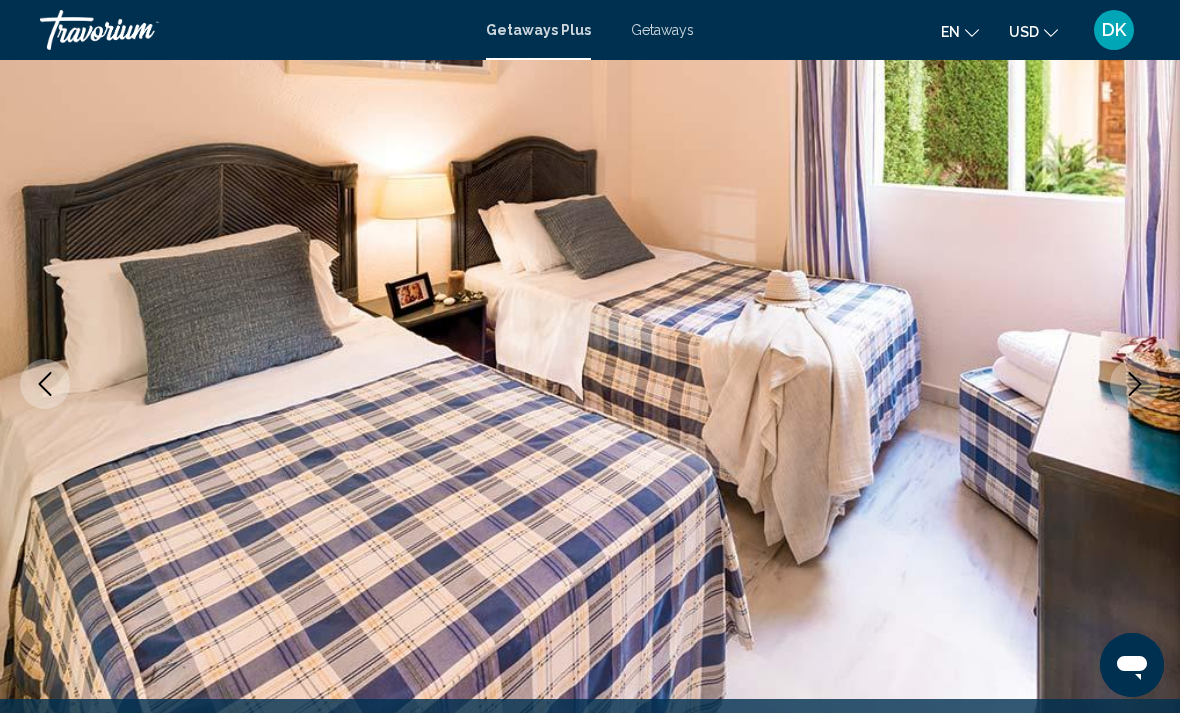 click 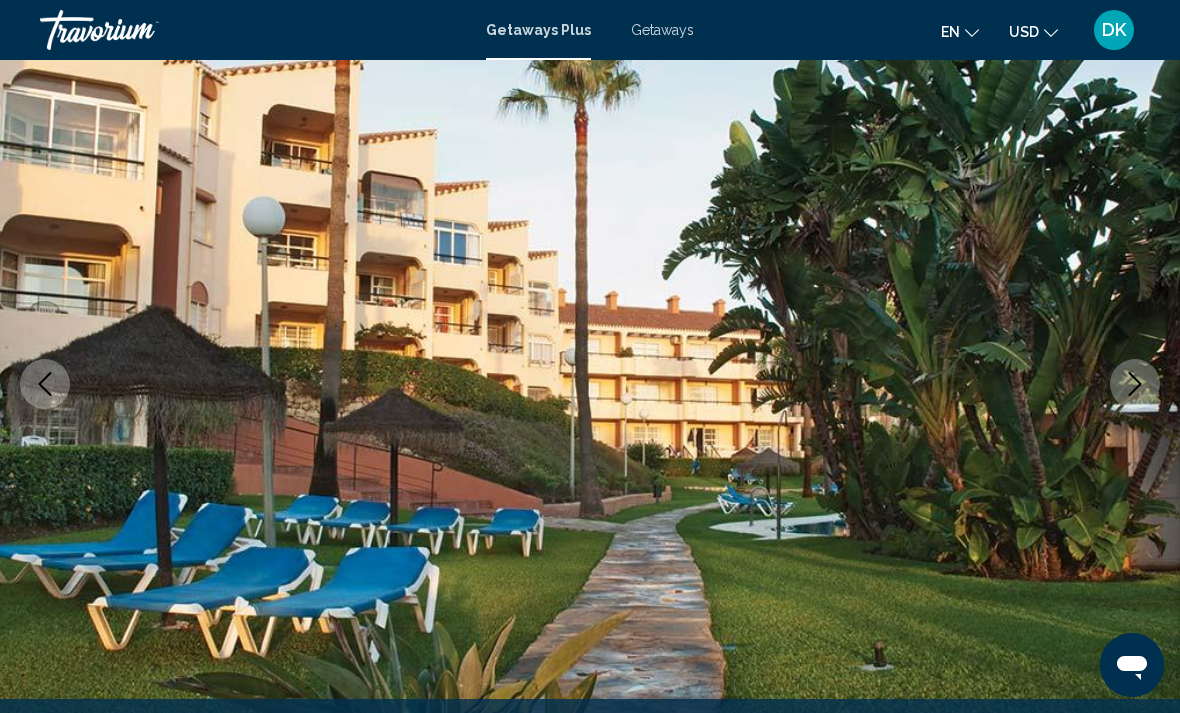 click 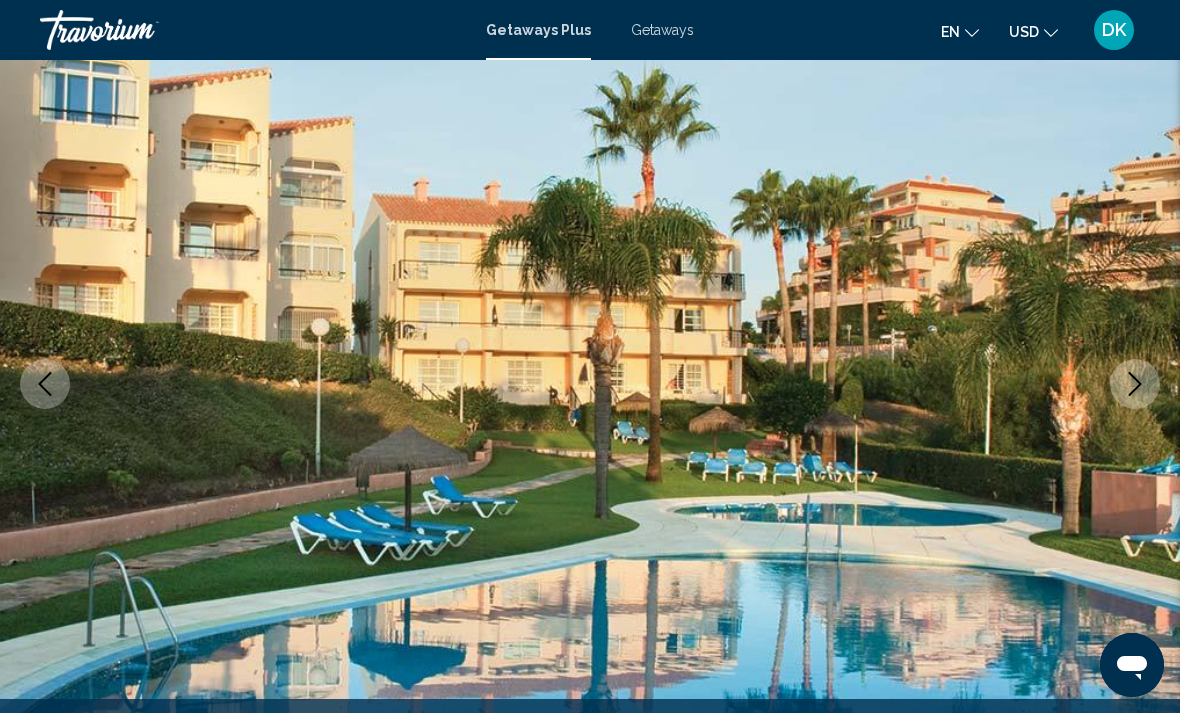 click 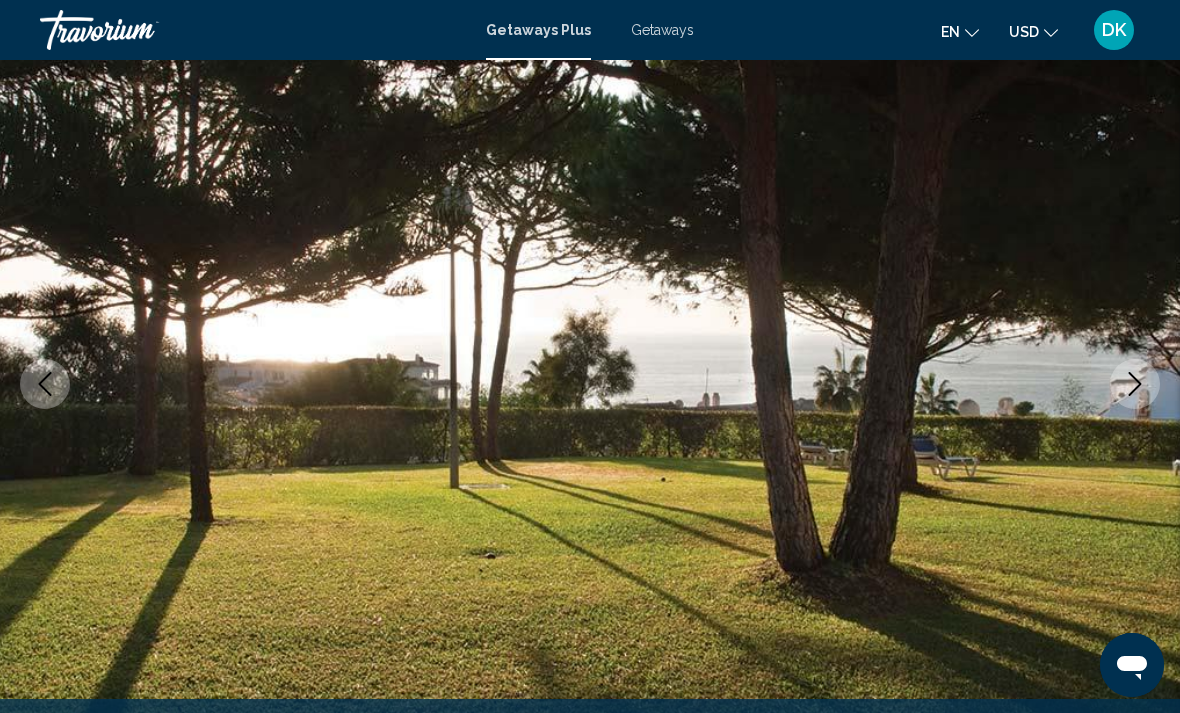 click at bounding box center (1135, 384) 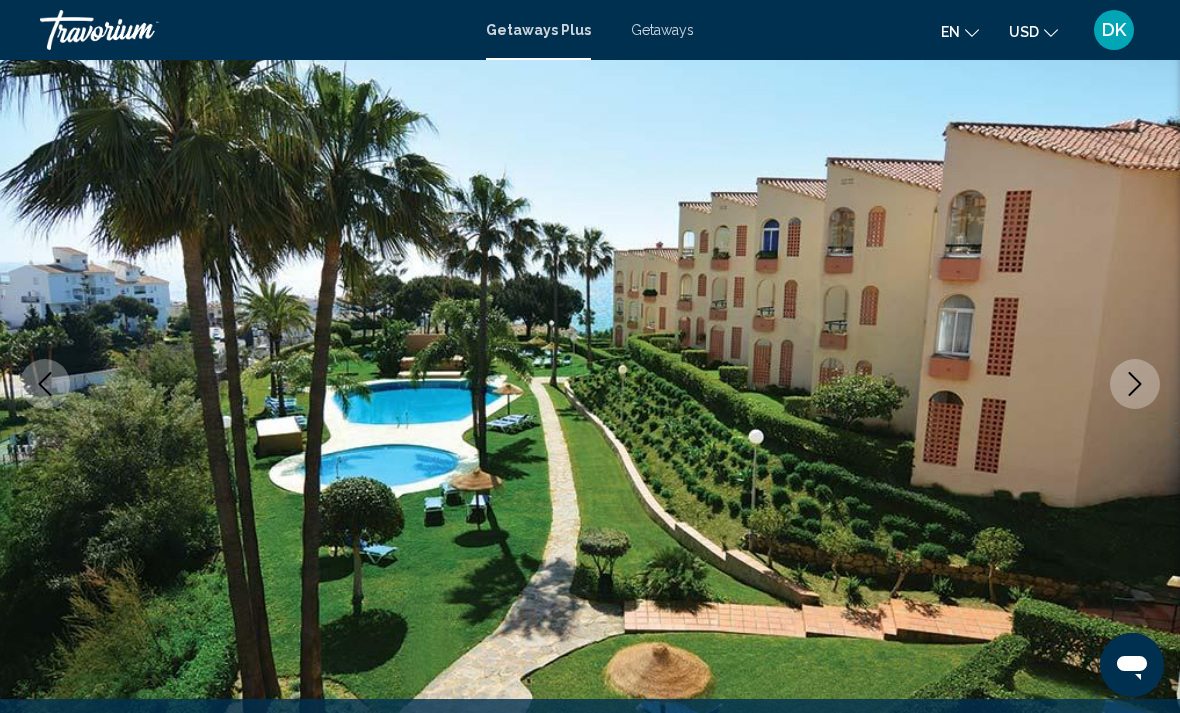 click 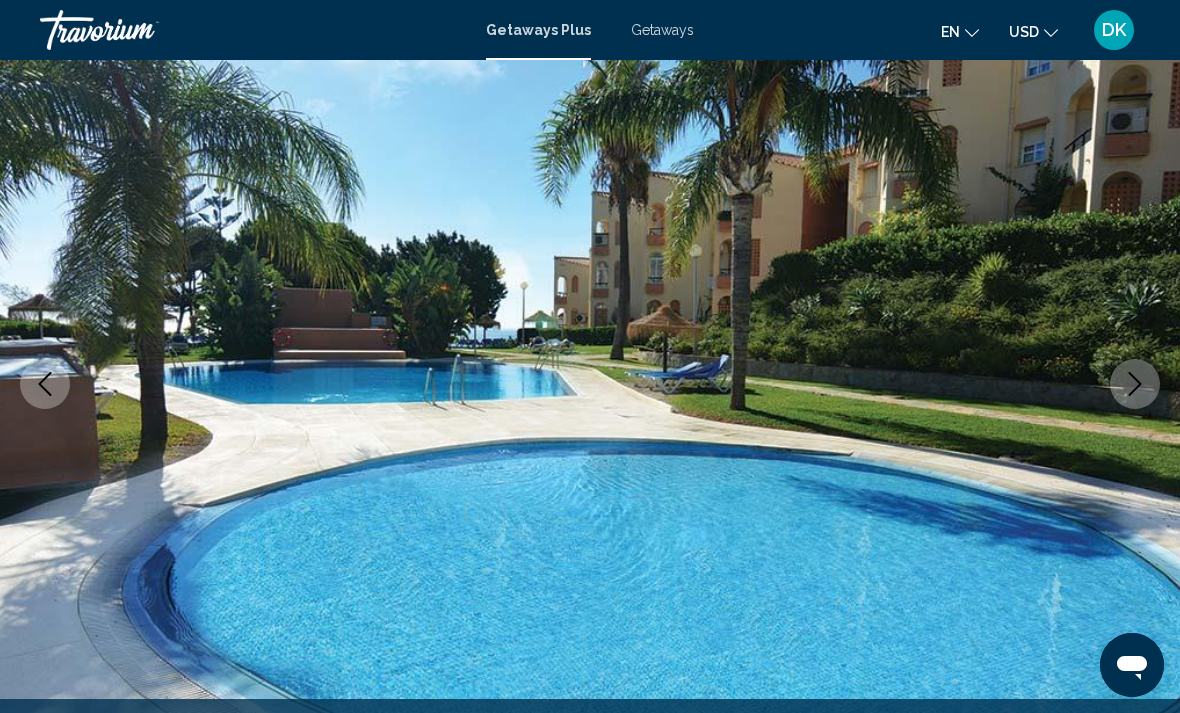 click 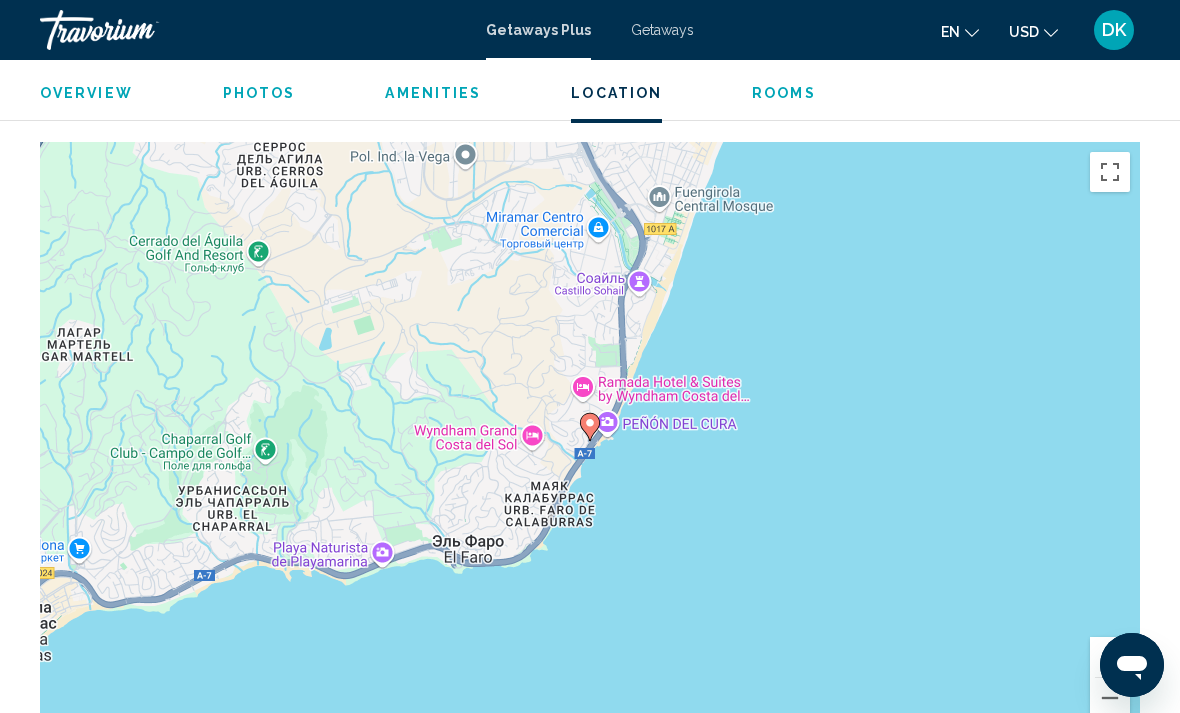 scroll, scrollTop: 2819, scrollLeft: 0, axis: vertical 